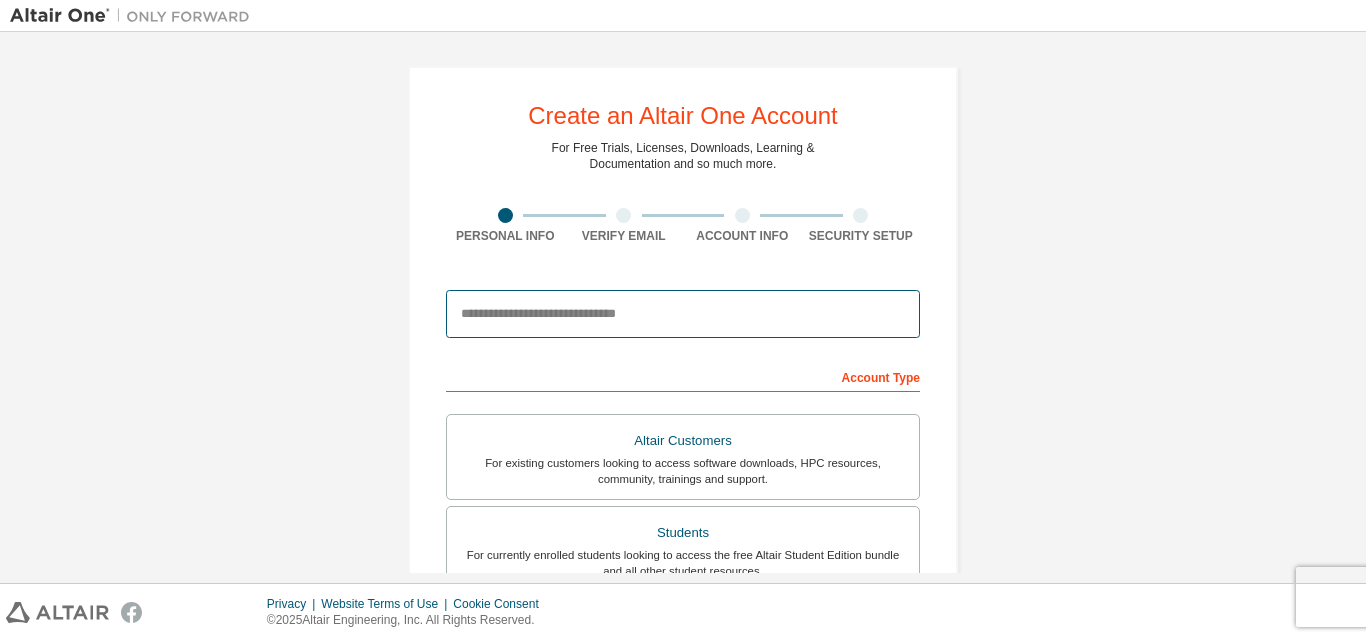 click at bounding box center (683, 314) 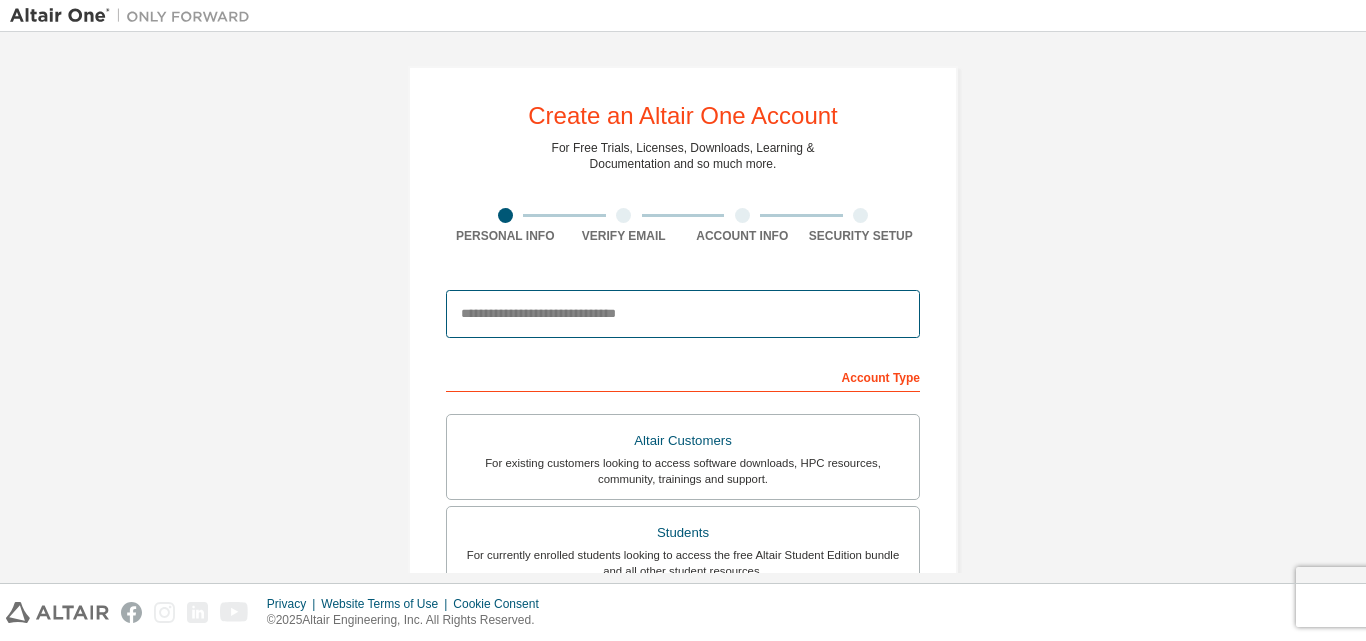 scroll, scrollTop: 0, scrollLeft: 0, axis: both 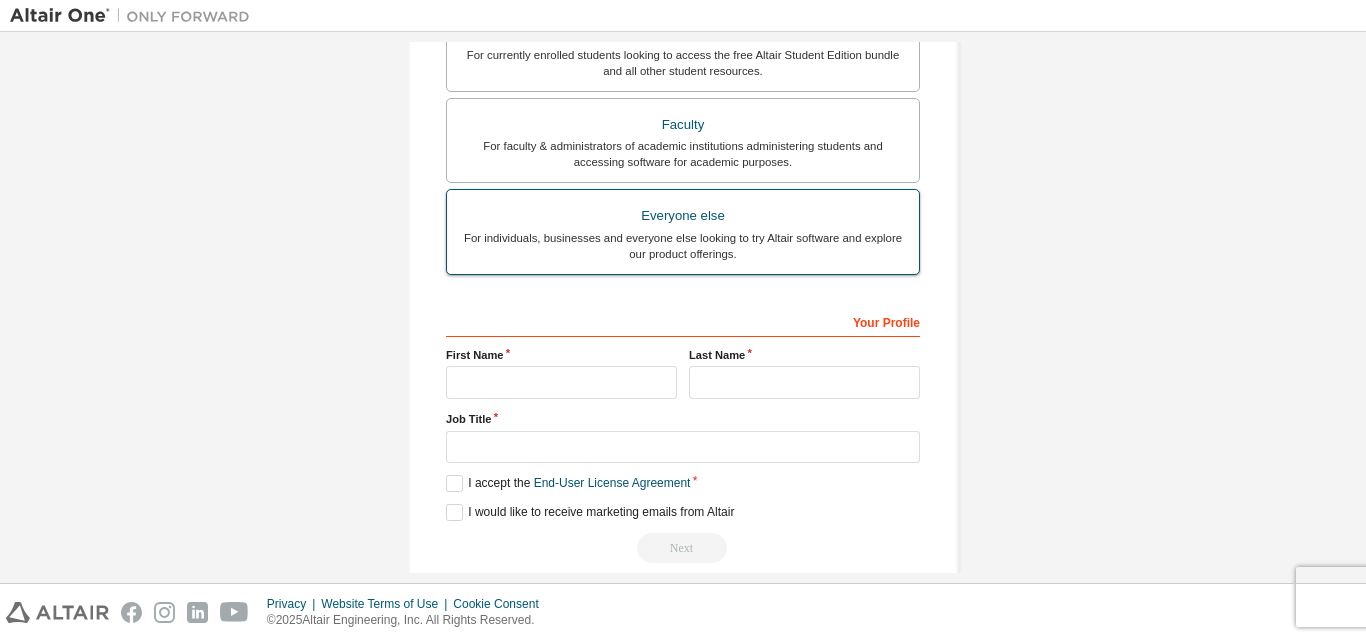 click on "For individuals, businesses and everyone else looking to try Altair software and explore our product offerings." at bounding box center [683, 246] 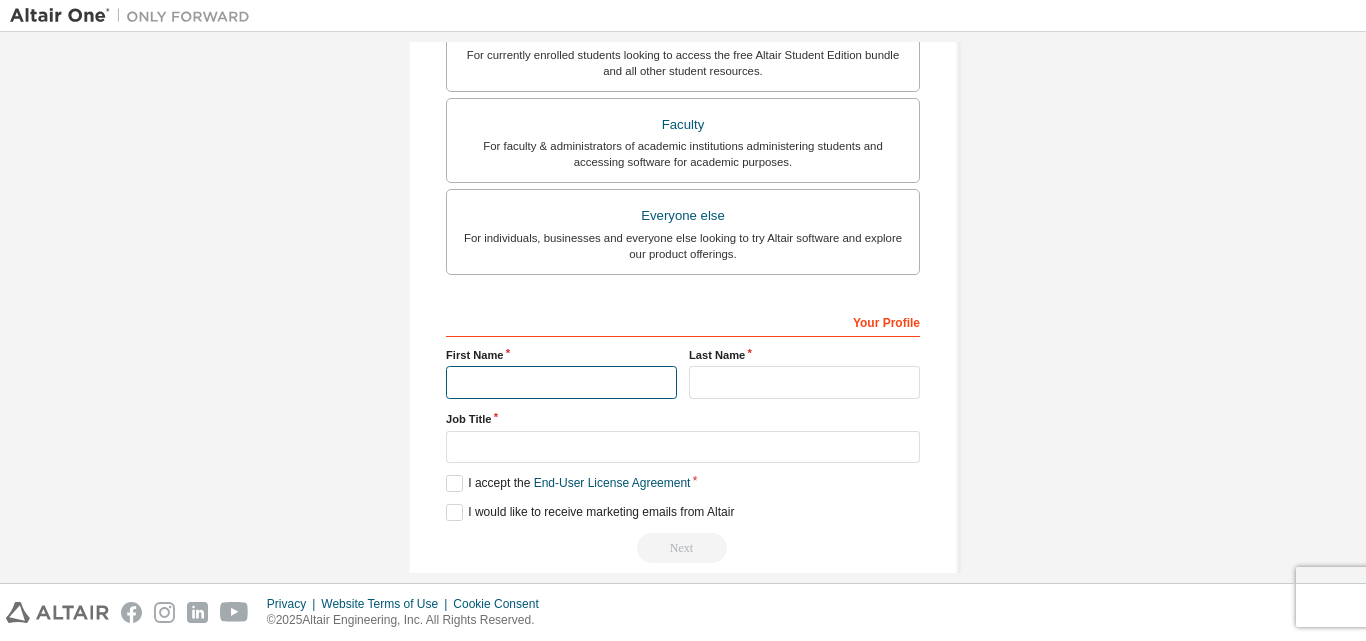 click at bounding box center (561, 382) 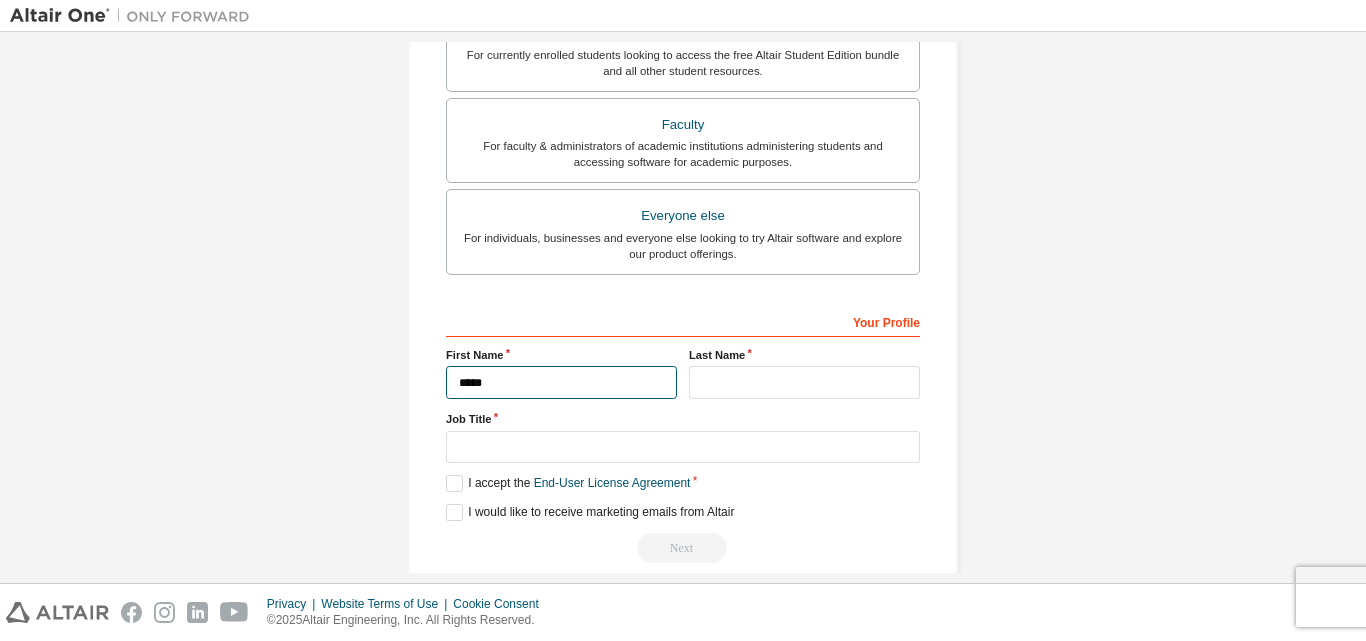 type on "****" 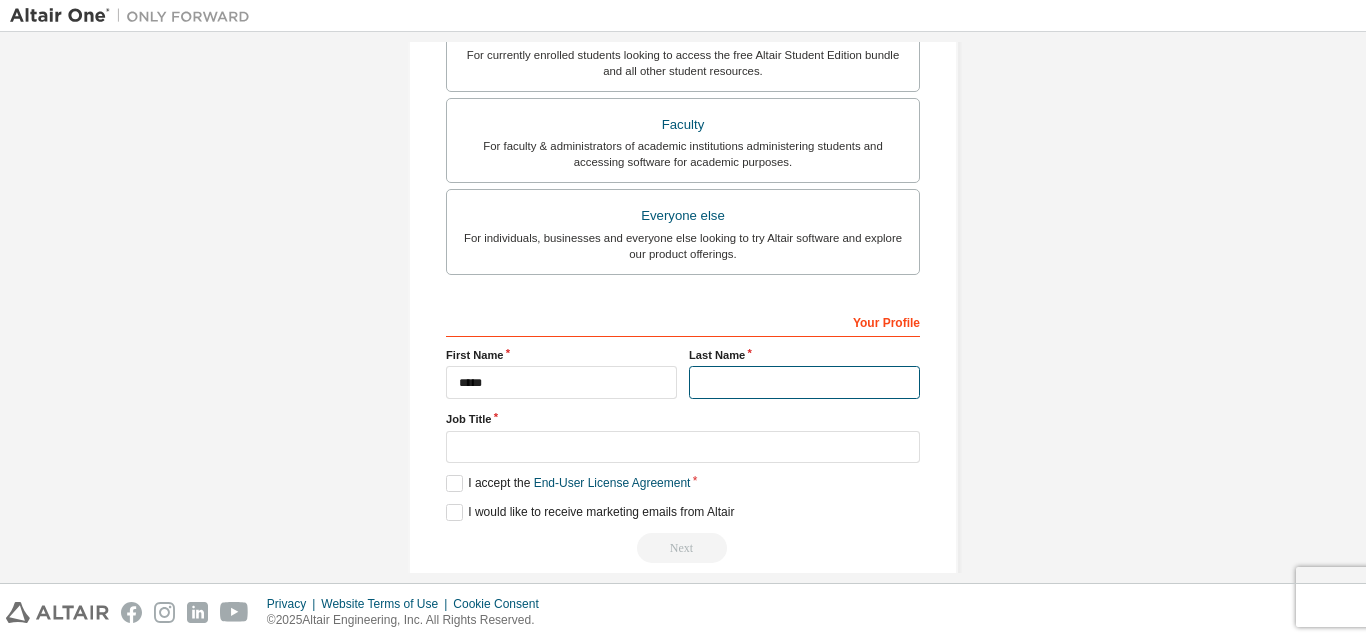 click at bounding box center (804, 382) 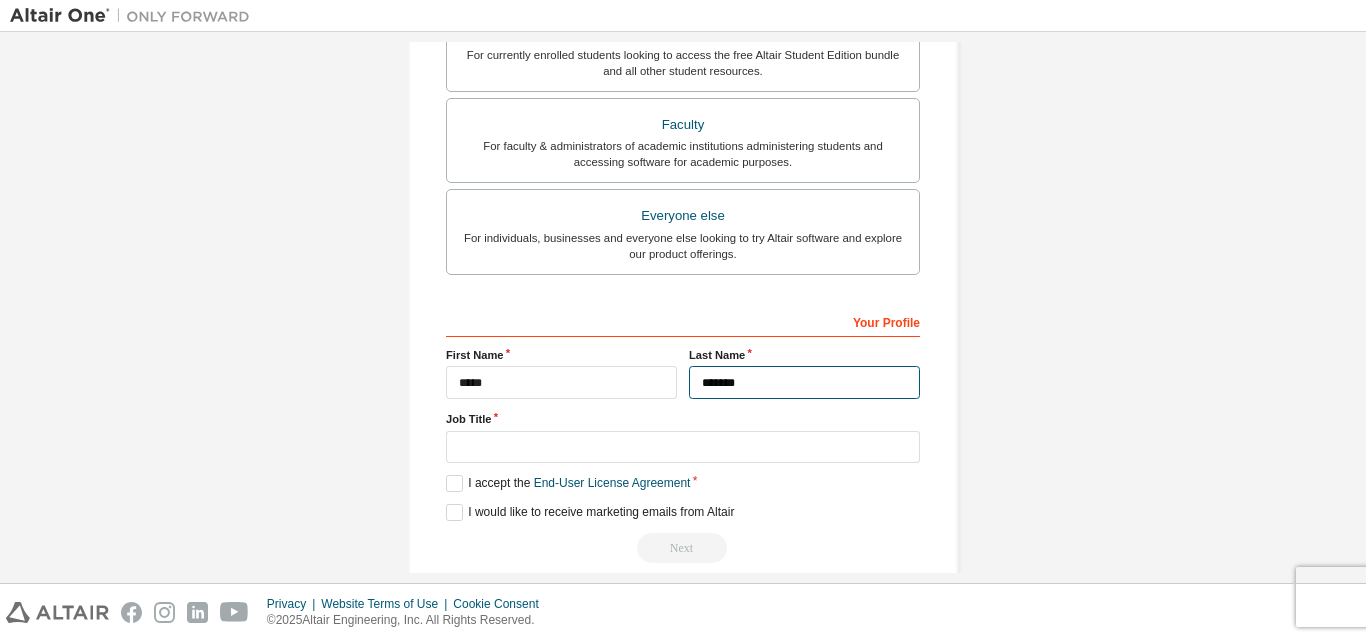 type on "*******" 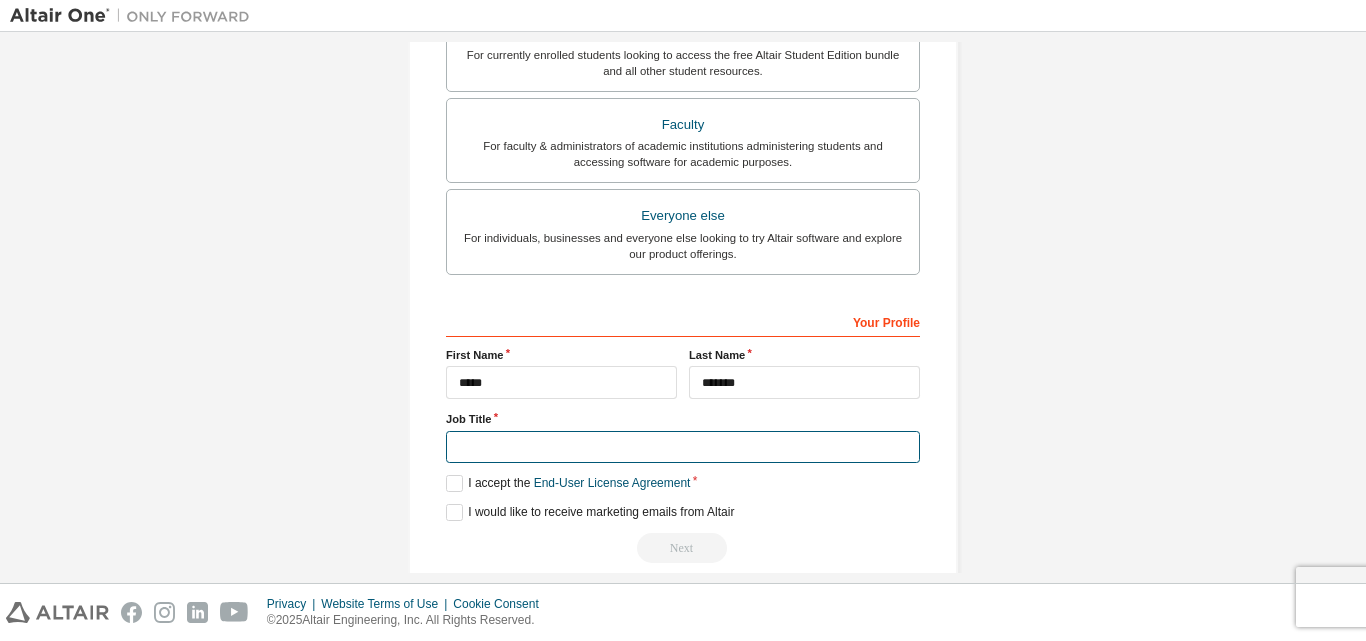 click at bounding box center [683, 447] 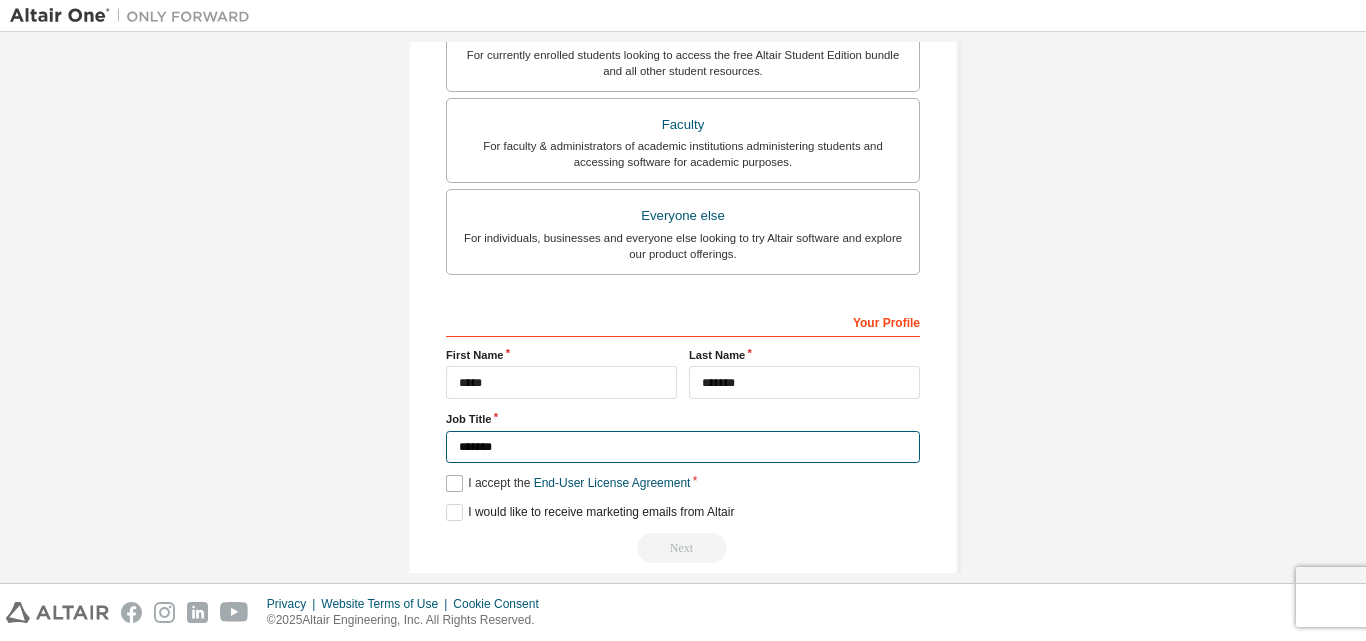 type on "*******" 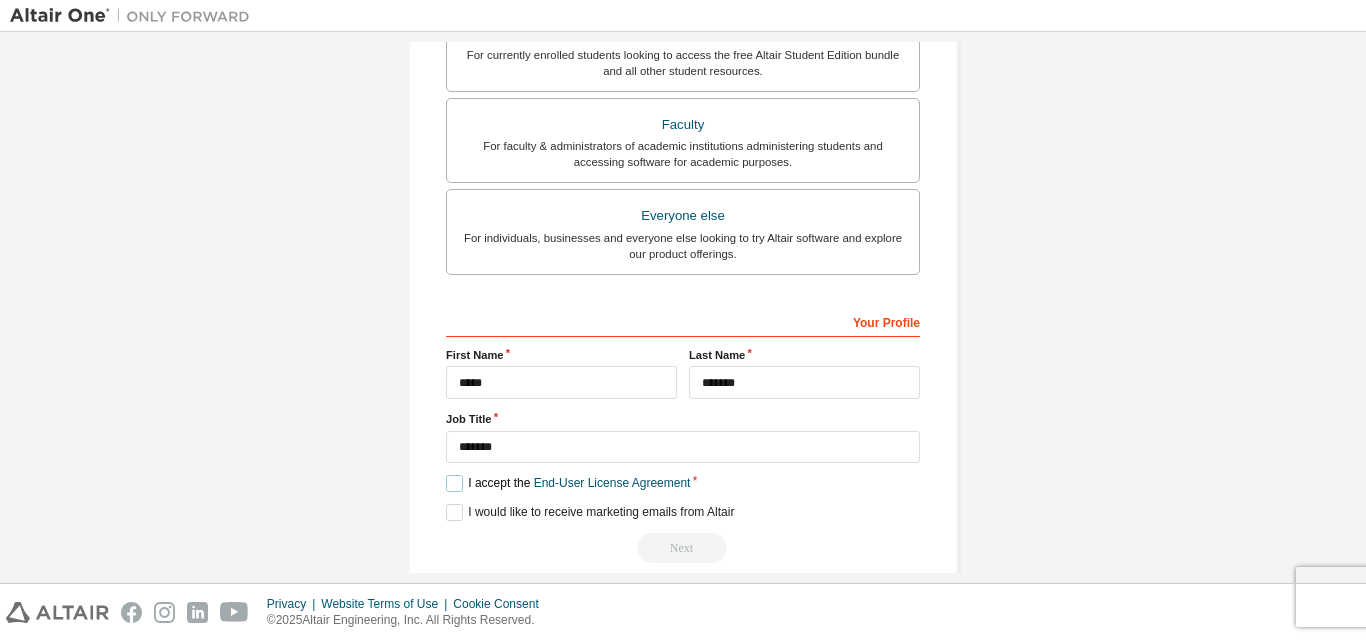 click on "I accept the    End-User License Agreement" at bounding box center [568, 483] 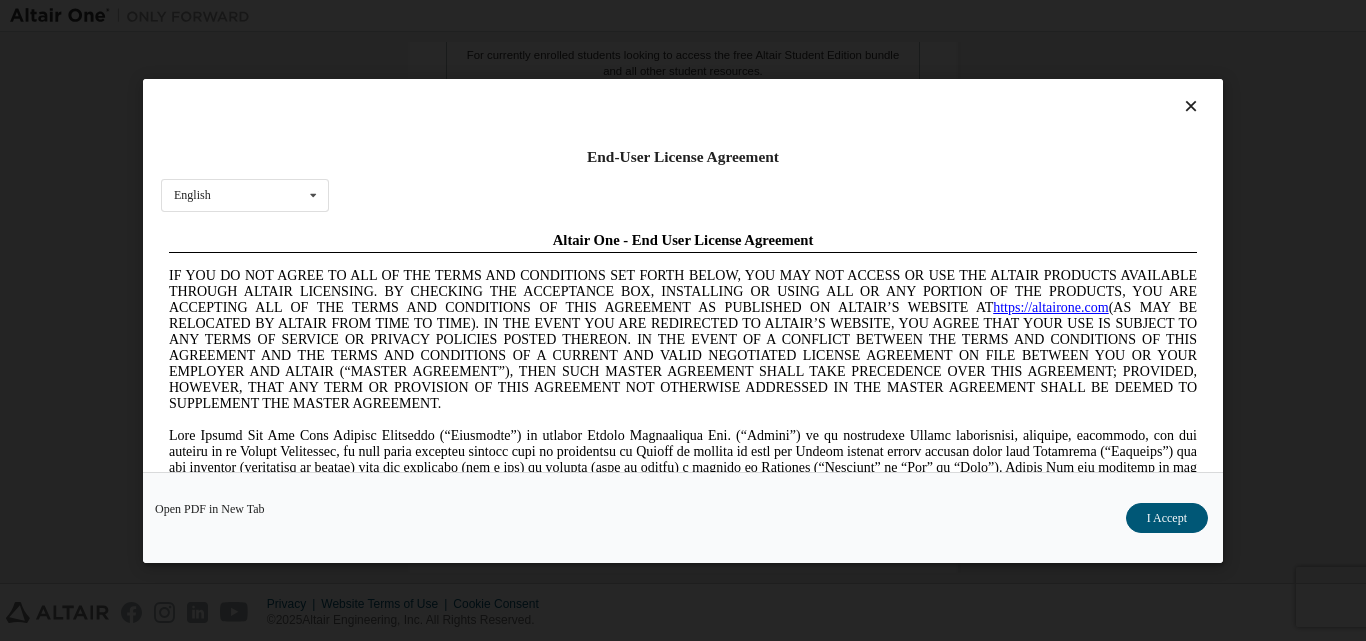 scroll, scrollTop: 340, scrollLeft: 0, axis: vertical 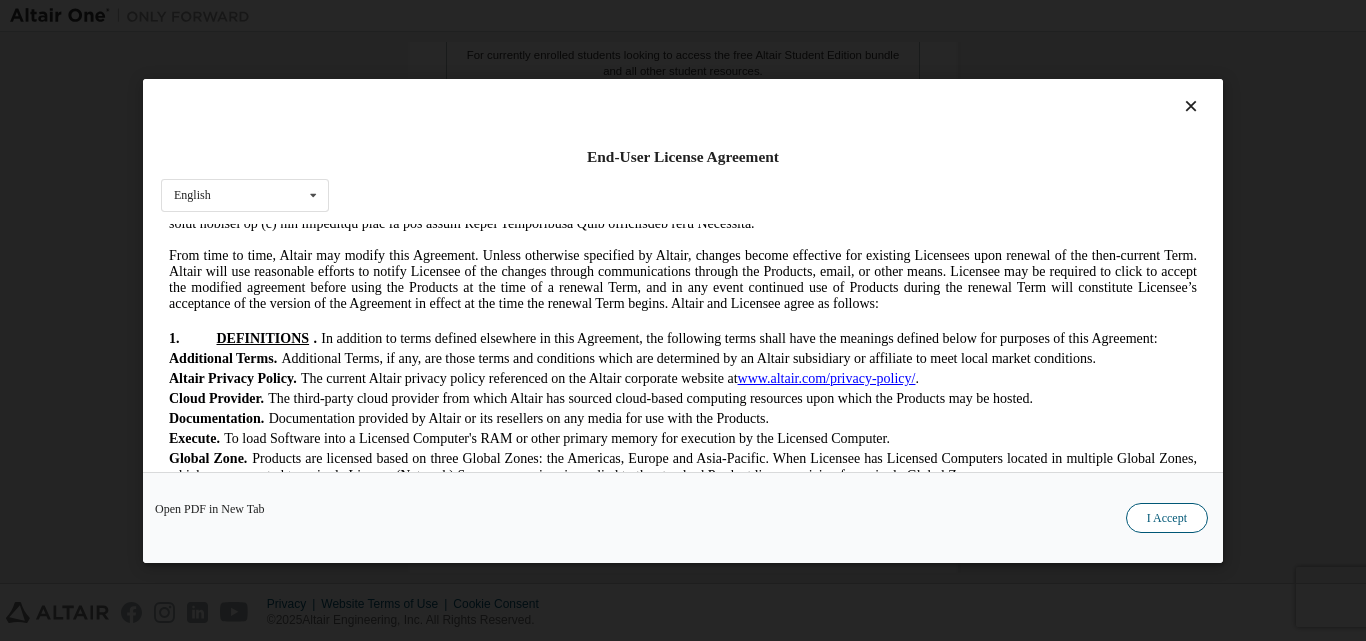 click on "I Accept" at bounding box center (1167, 517) 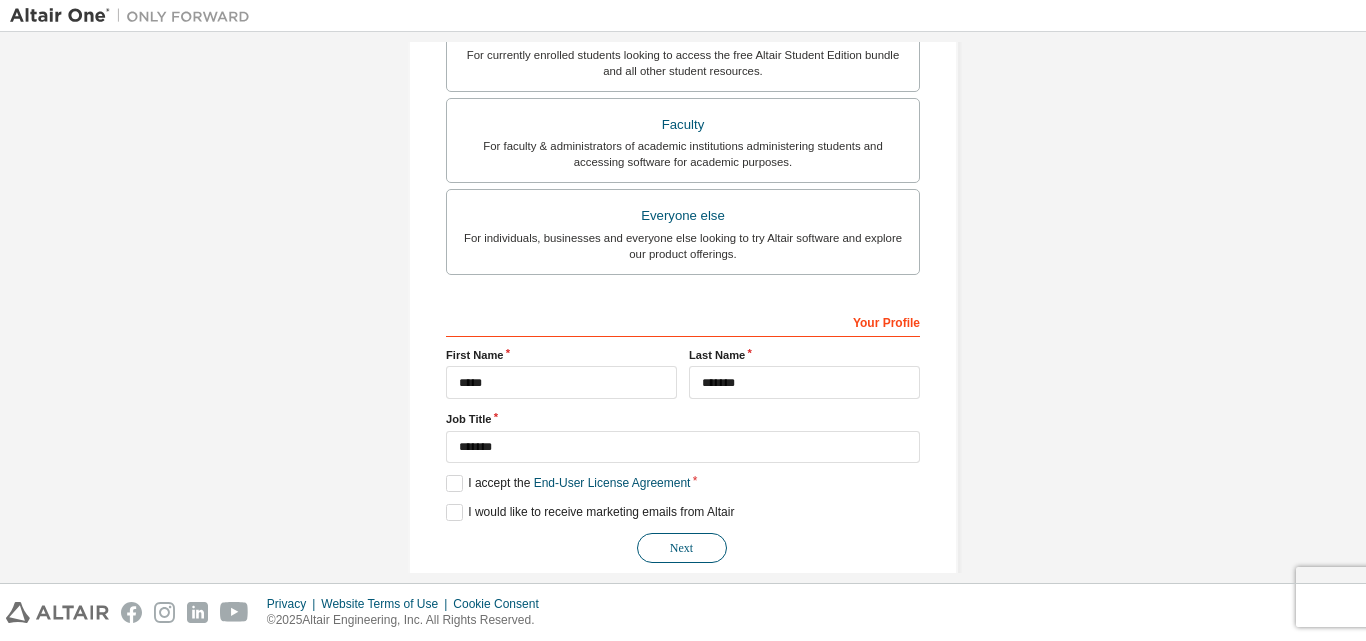 click on "Next" at bounding box center [682, 548] 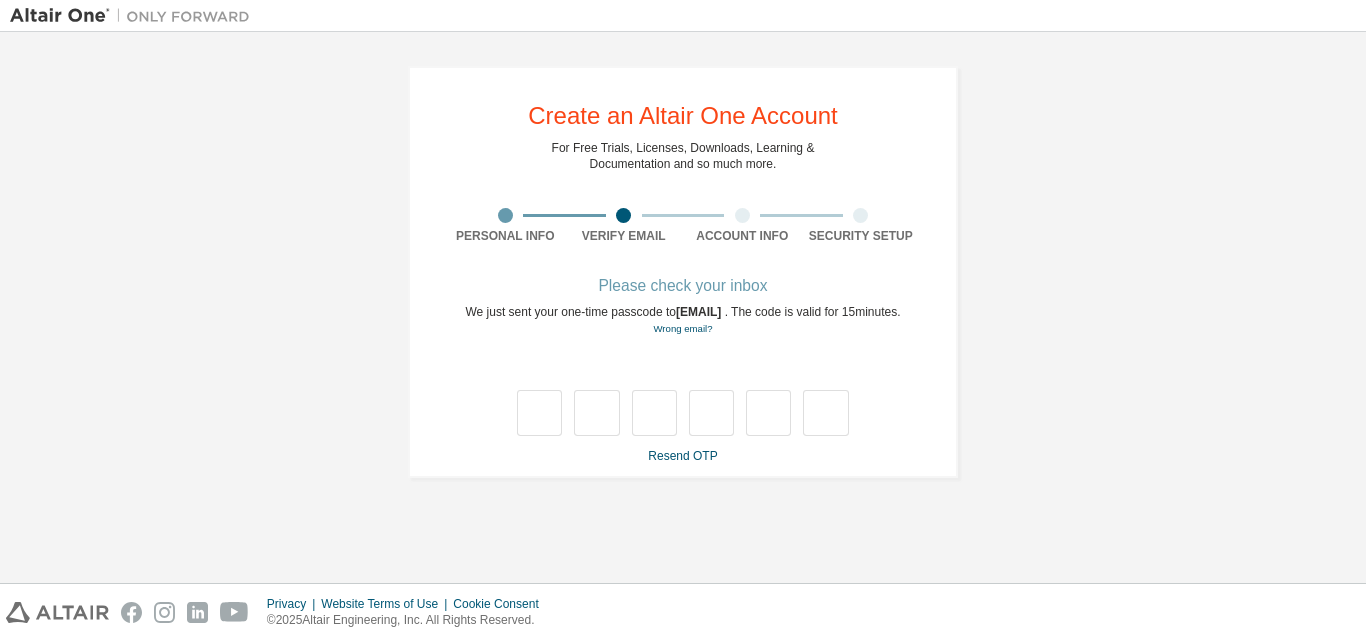 scroll, scrollTop: 0, scrollLeft: 0, axis: both 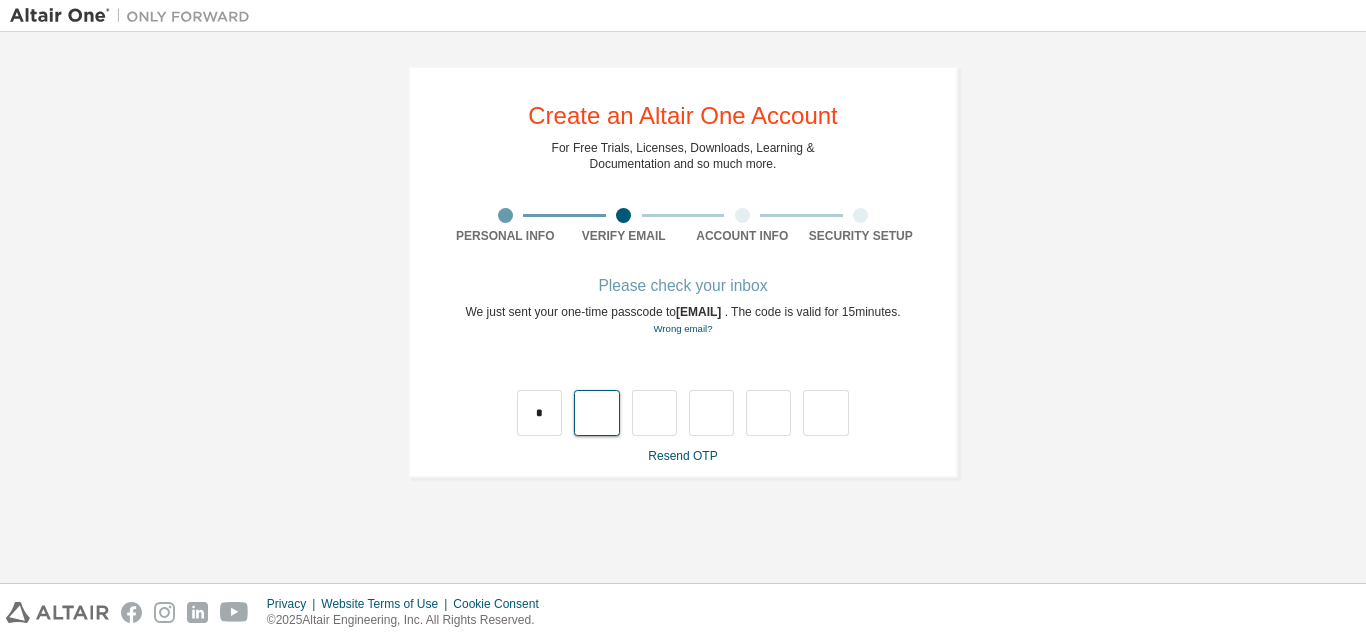 type on "*" 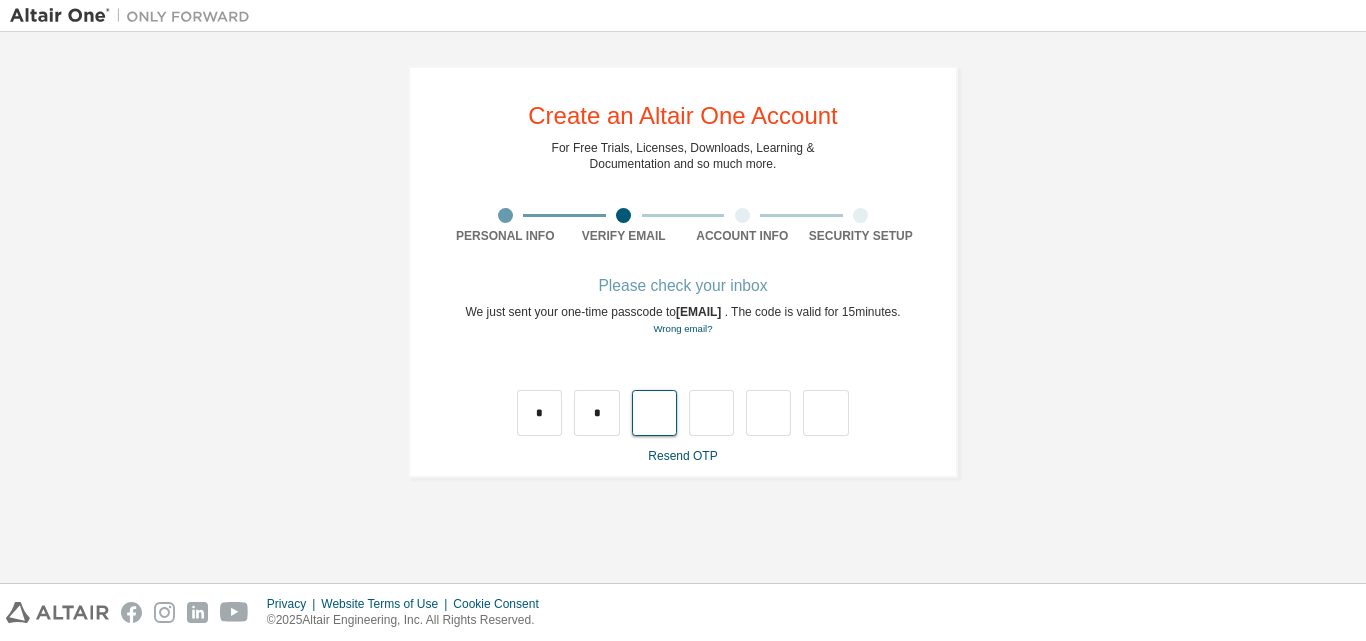 type on "*" 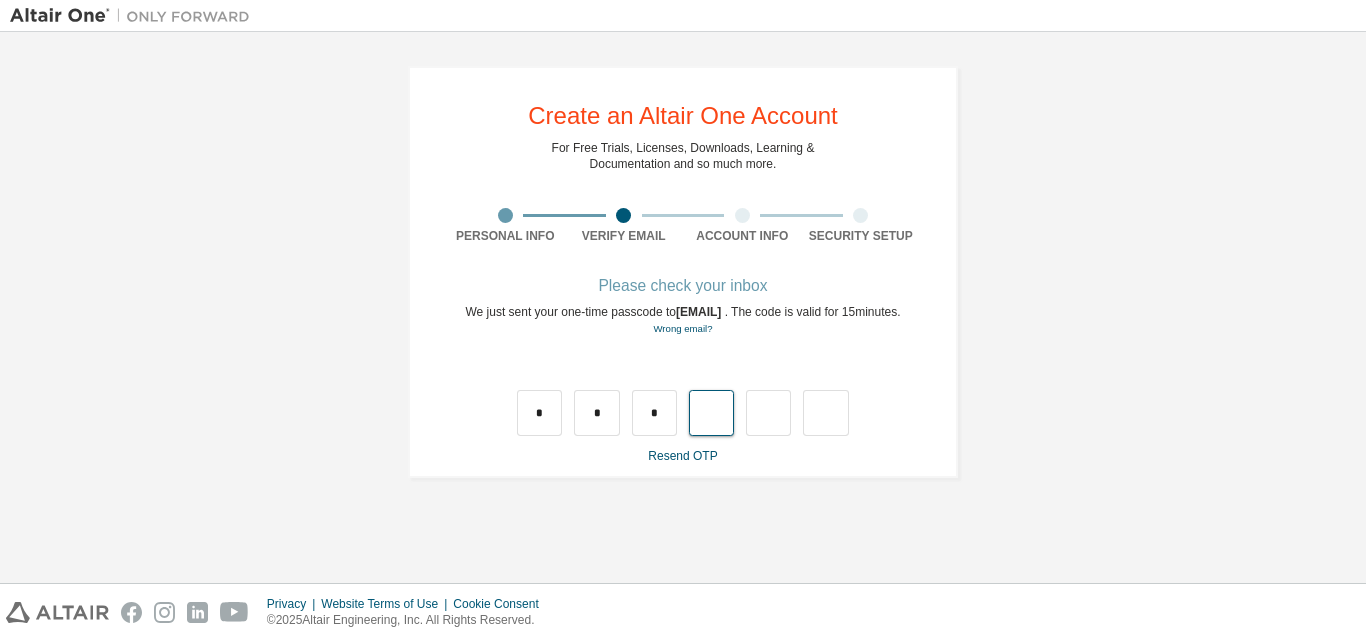 type on "*" 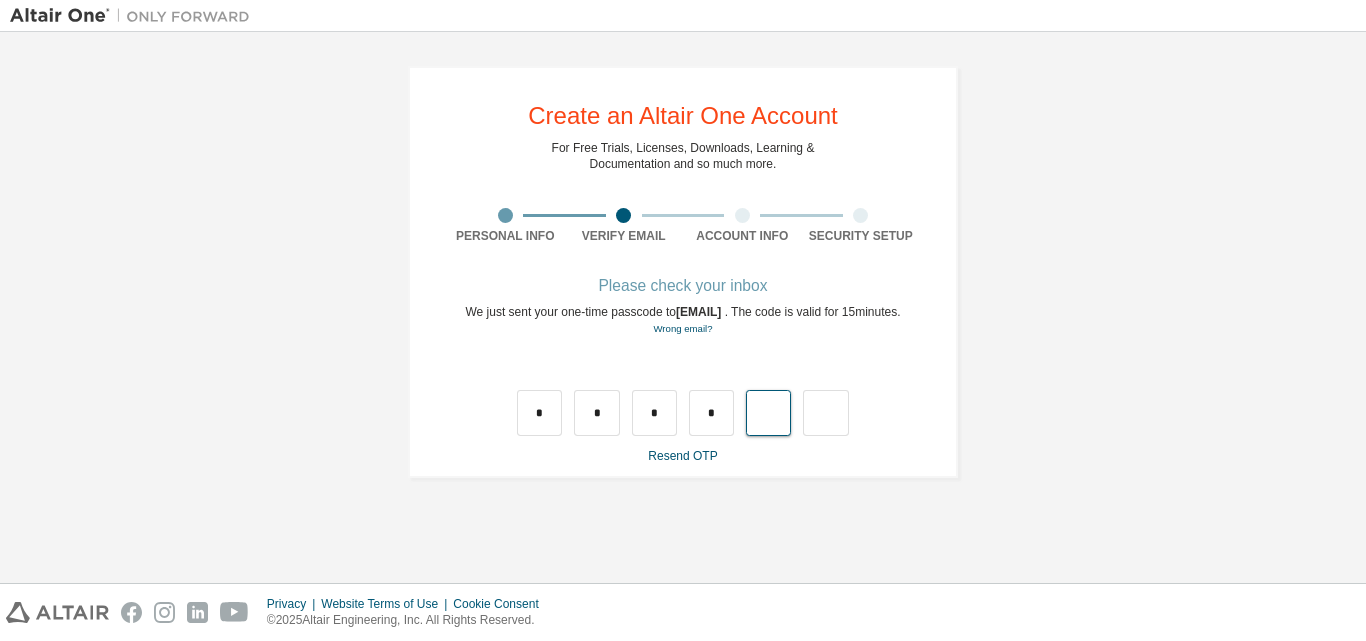 type on "*" 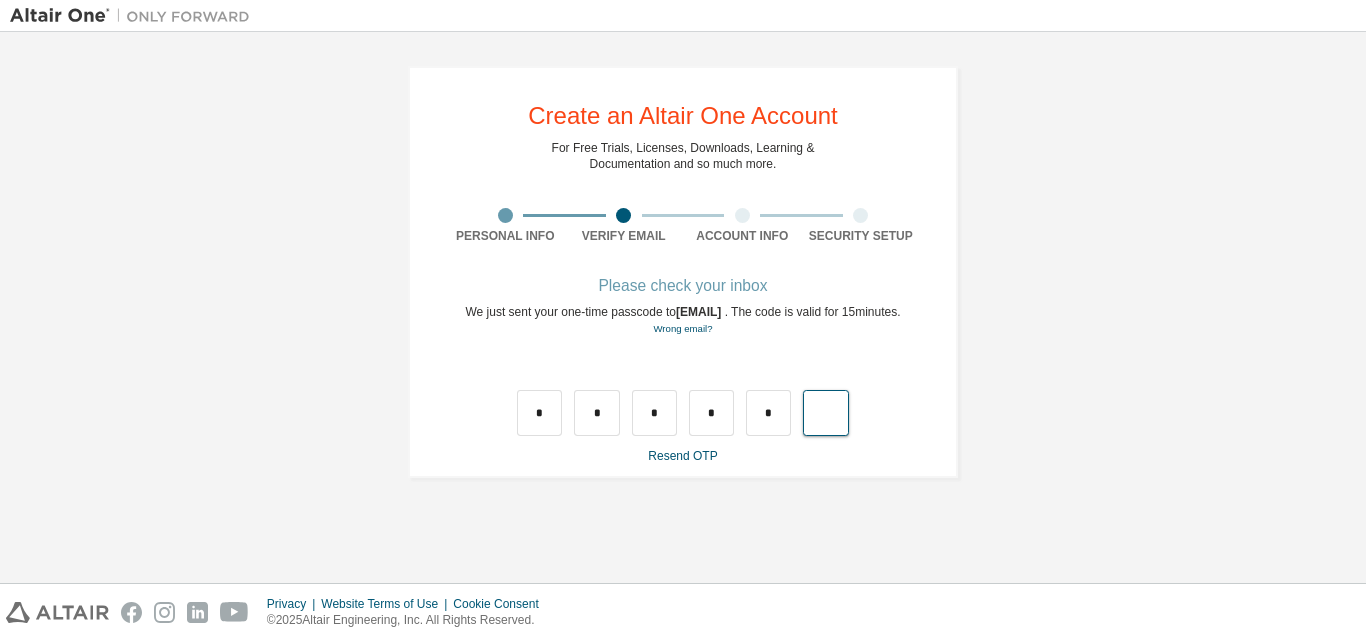 type on "*" 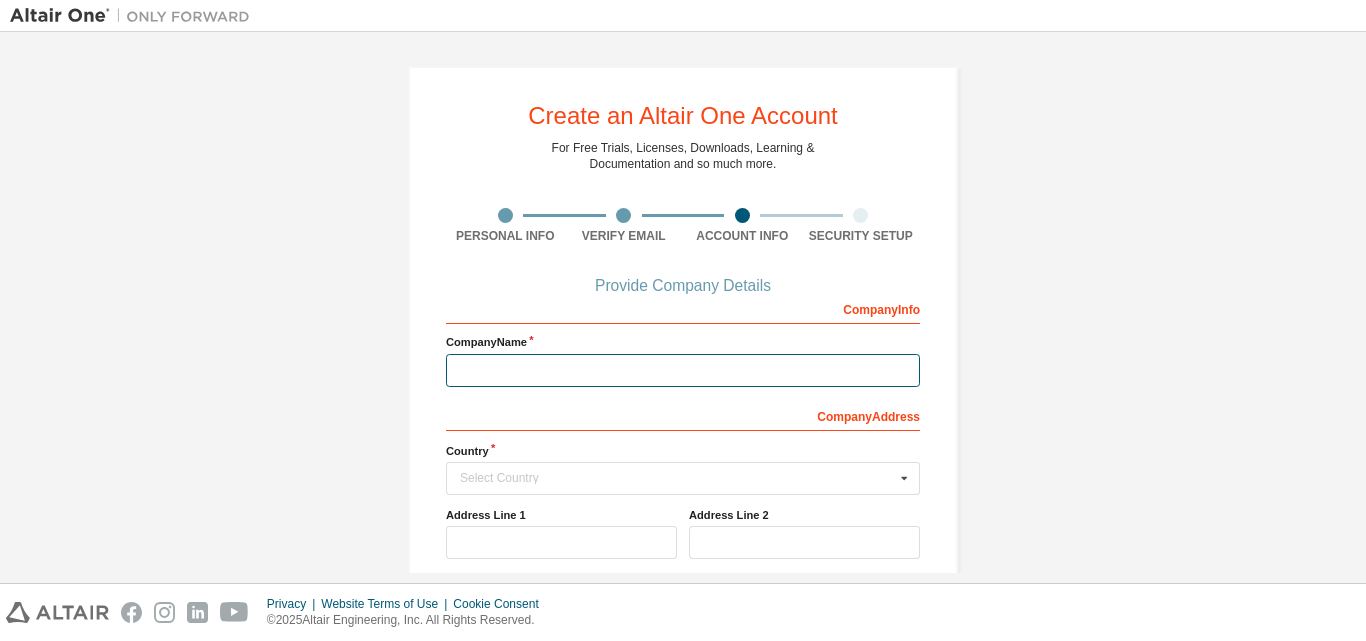 click at bounding box center [683, 370] 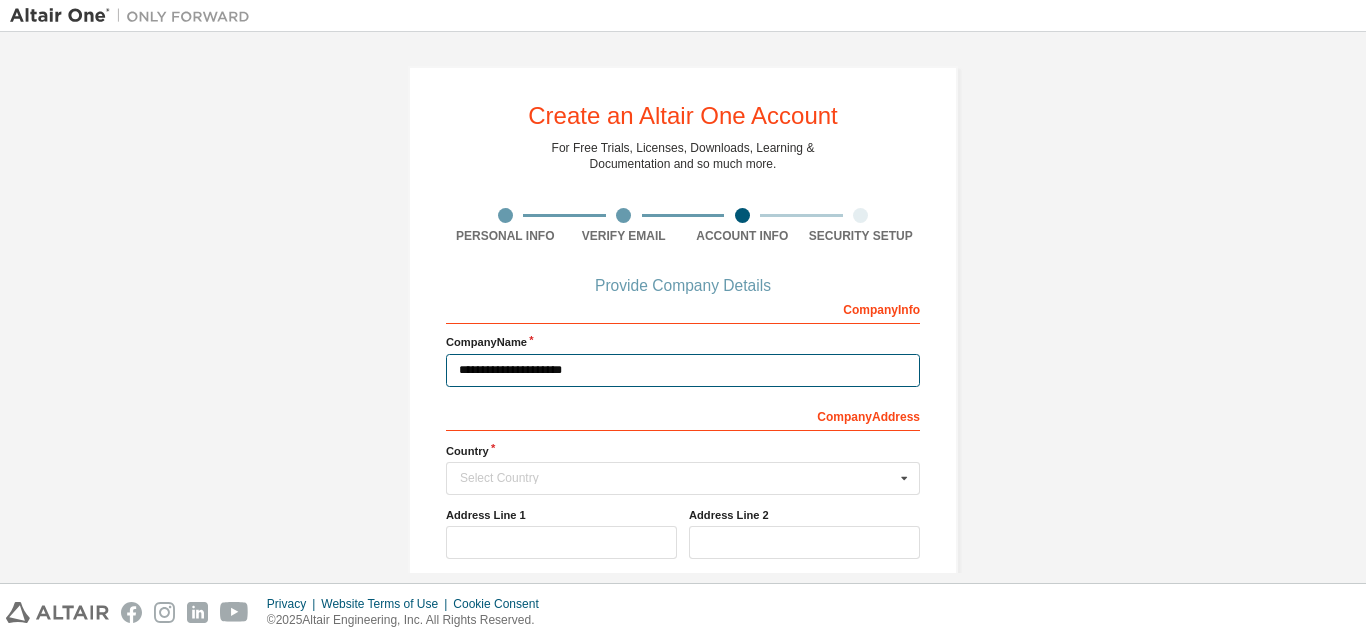 scroll, scrollTop: 79, scrollLeft: 0, axis: vertical 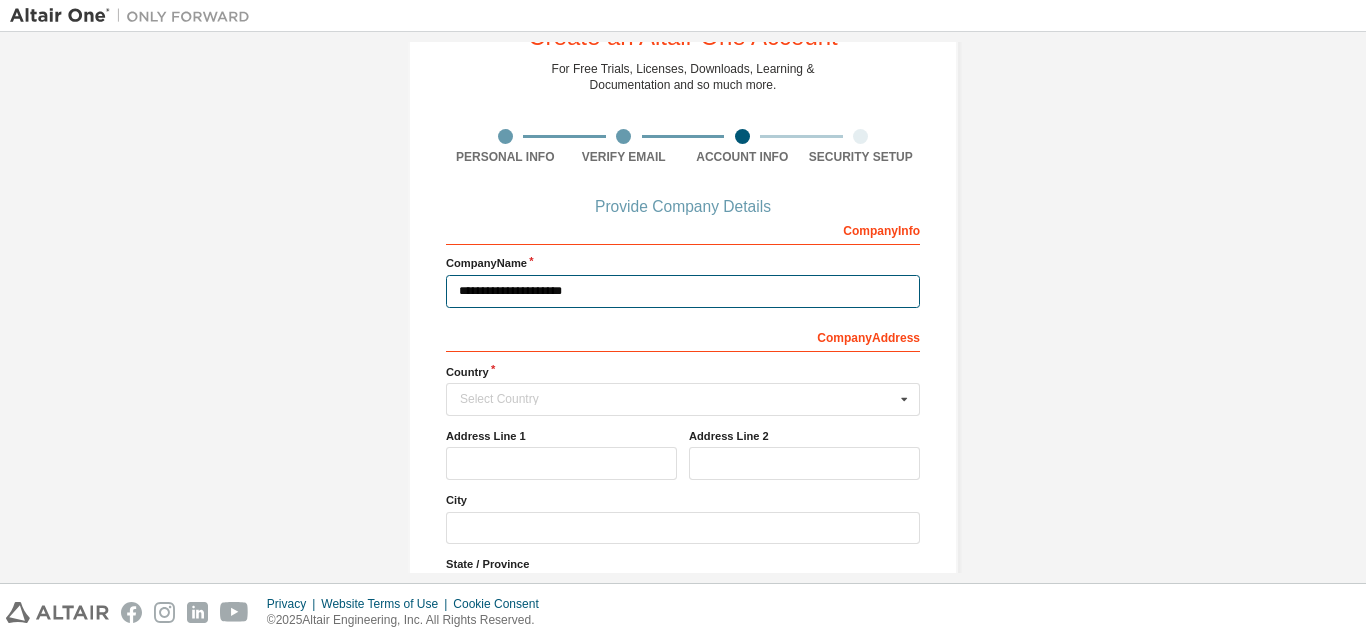 type on "**********" 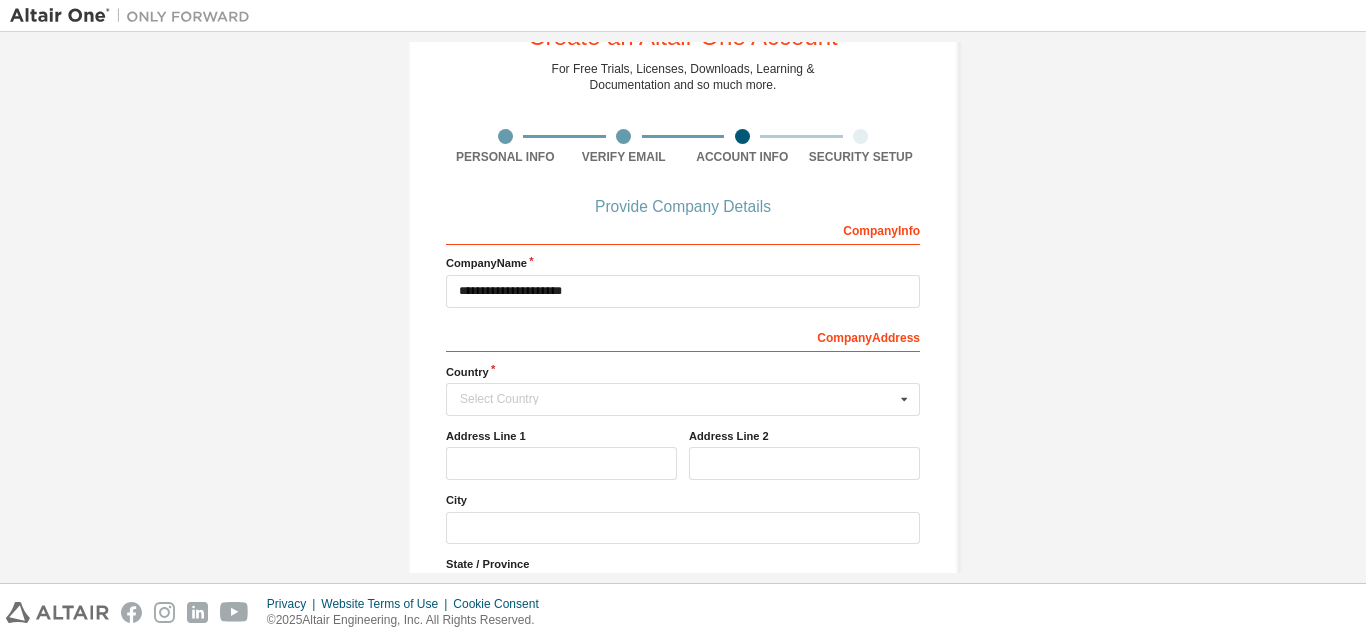 click on "City" at bounding box center (683, 500) 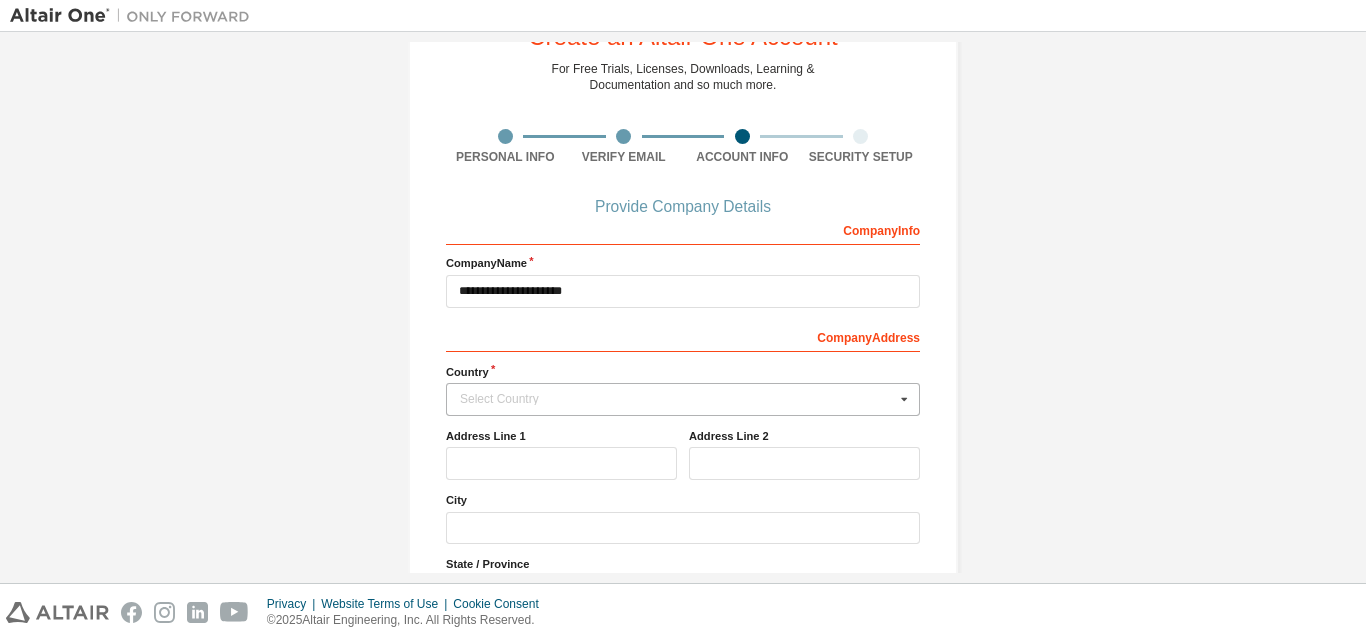 scroll, scrollTop: 200, scrollLeft: 0, axis: vertical 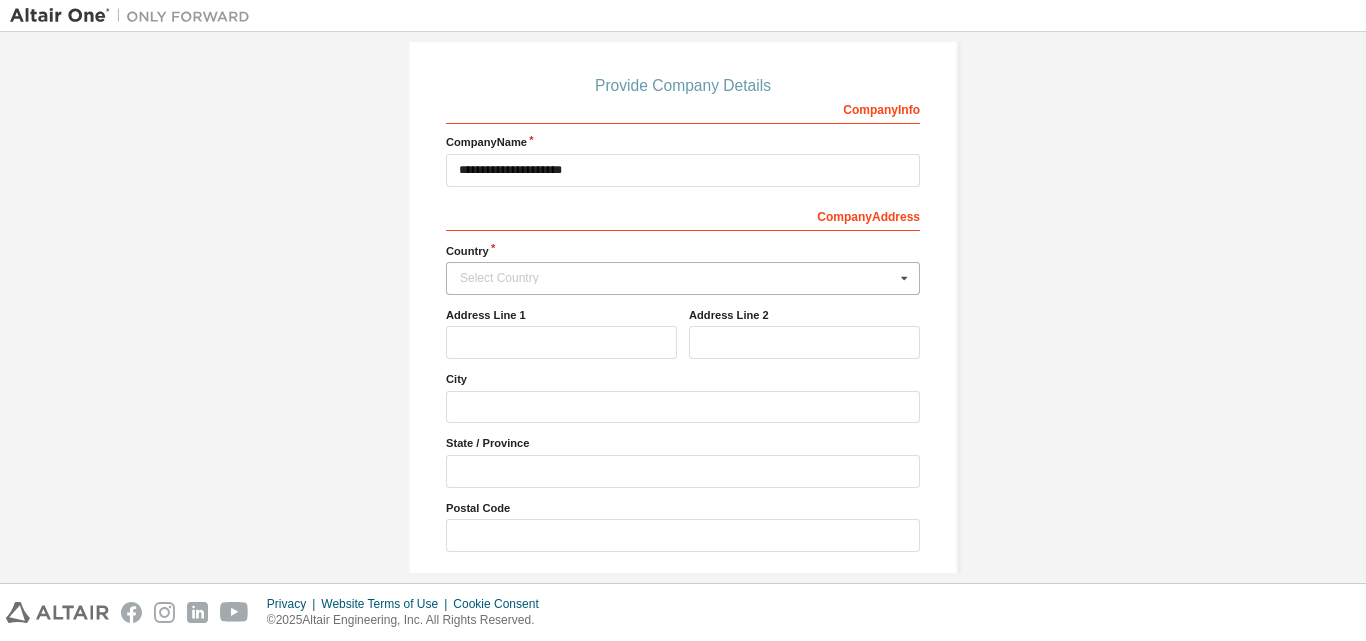 click at bounding box center (904, 278) 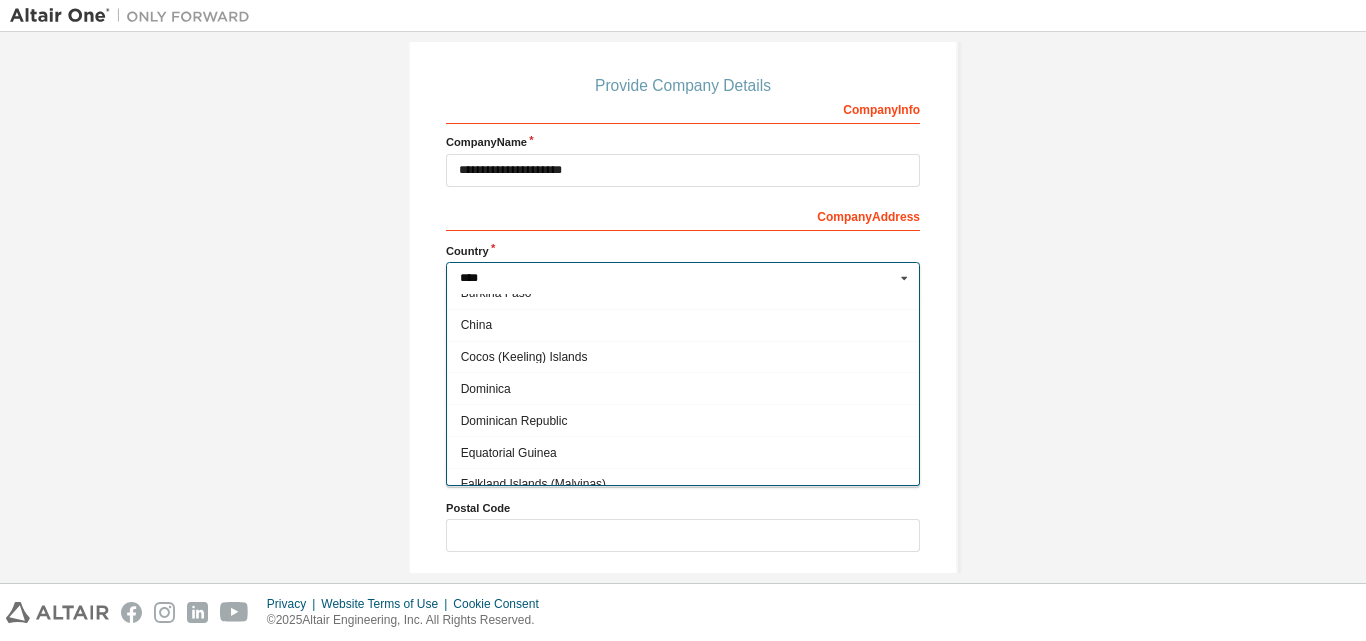 scroll, scrollTop: 0, scrollLeft: 0, axis: both 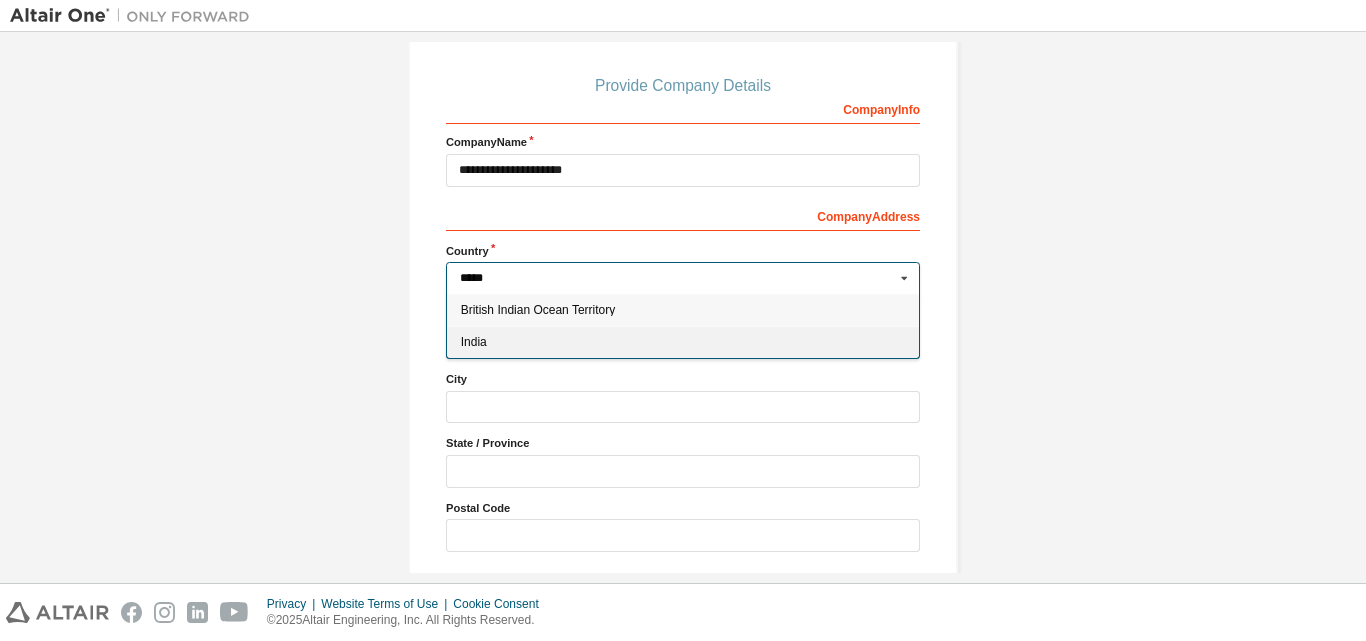 type on "*****" 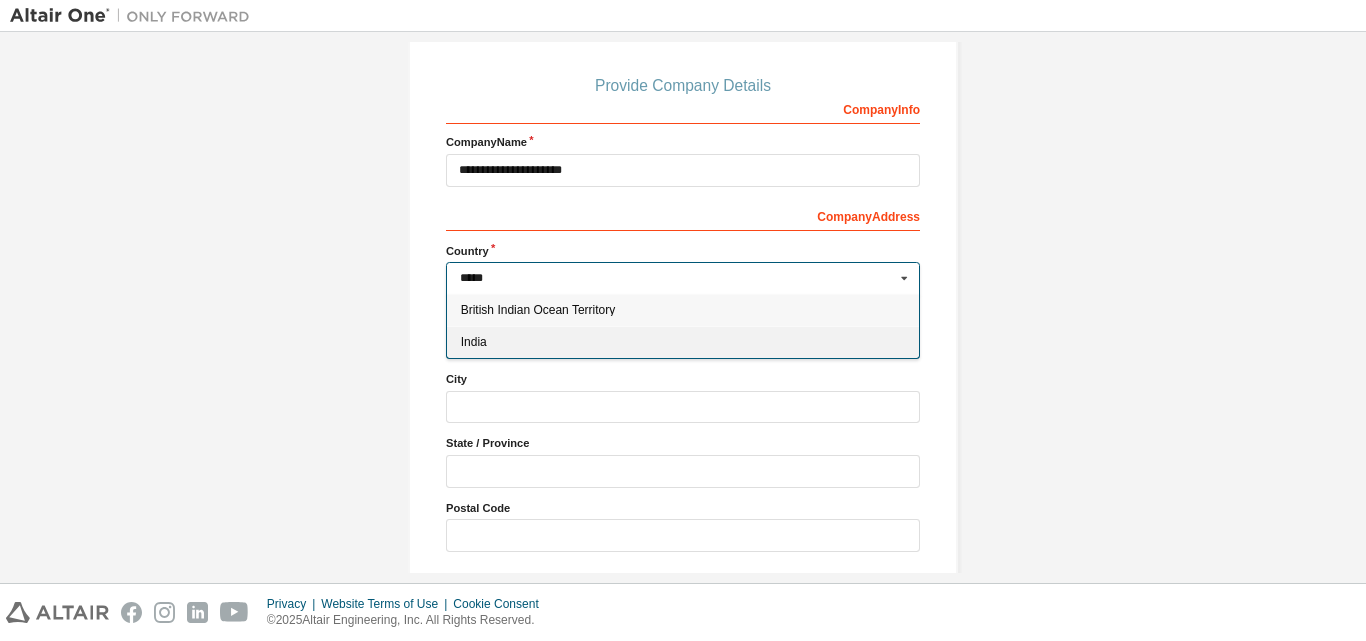click on "India" at bounding box center [683, 342] 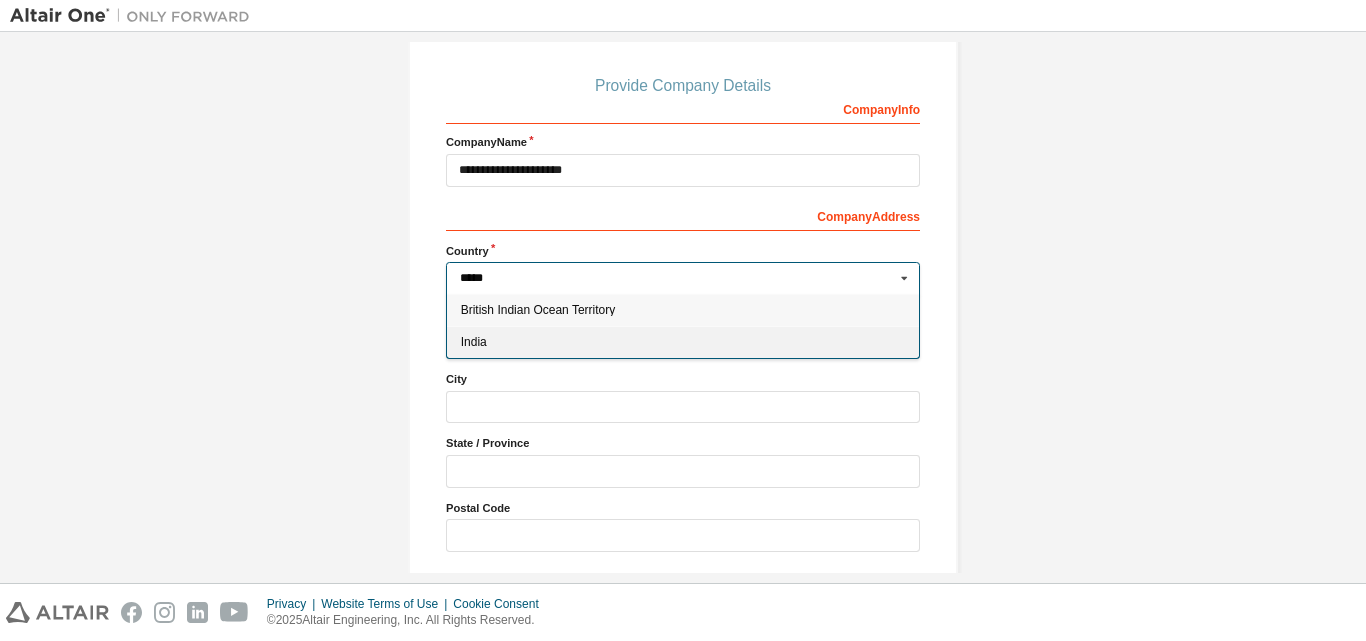 type on "***" 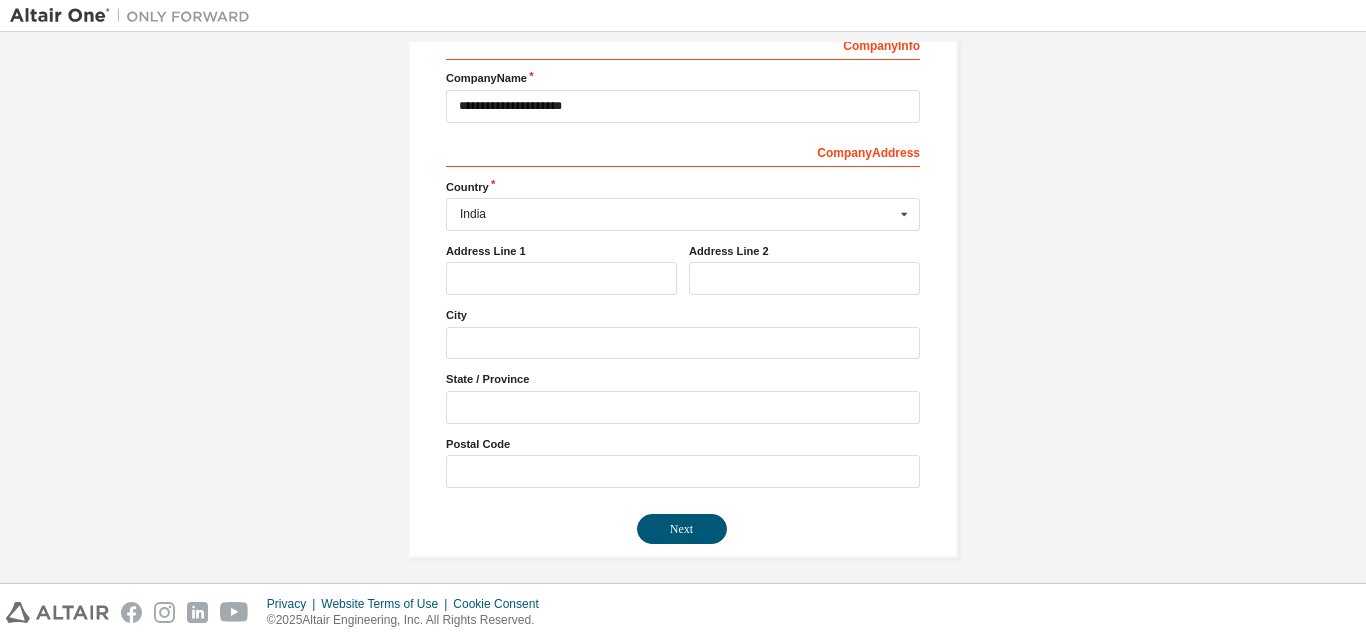 scroll, scrollTop: 273, scrollLeft: 0, axis: vertical 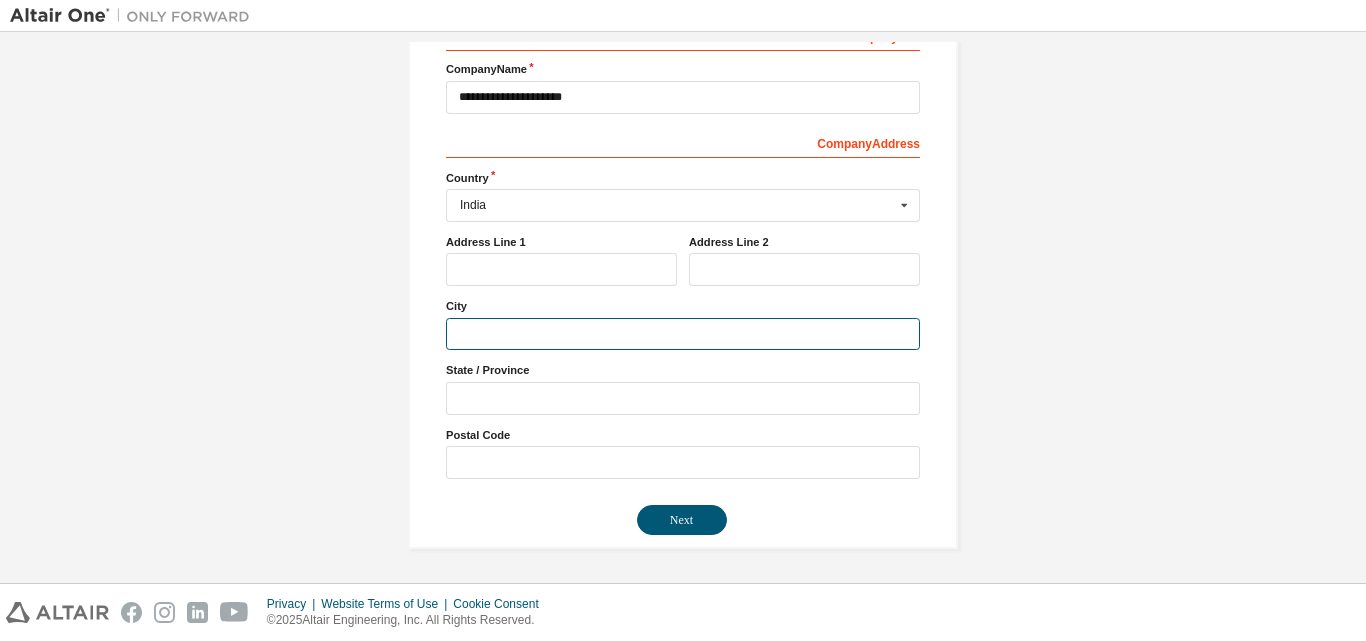 click at bounding box center [683, 334] 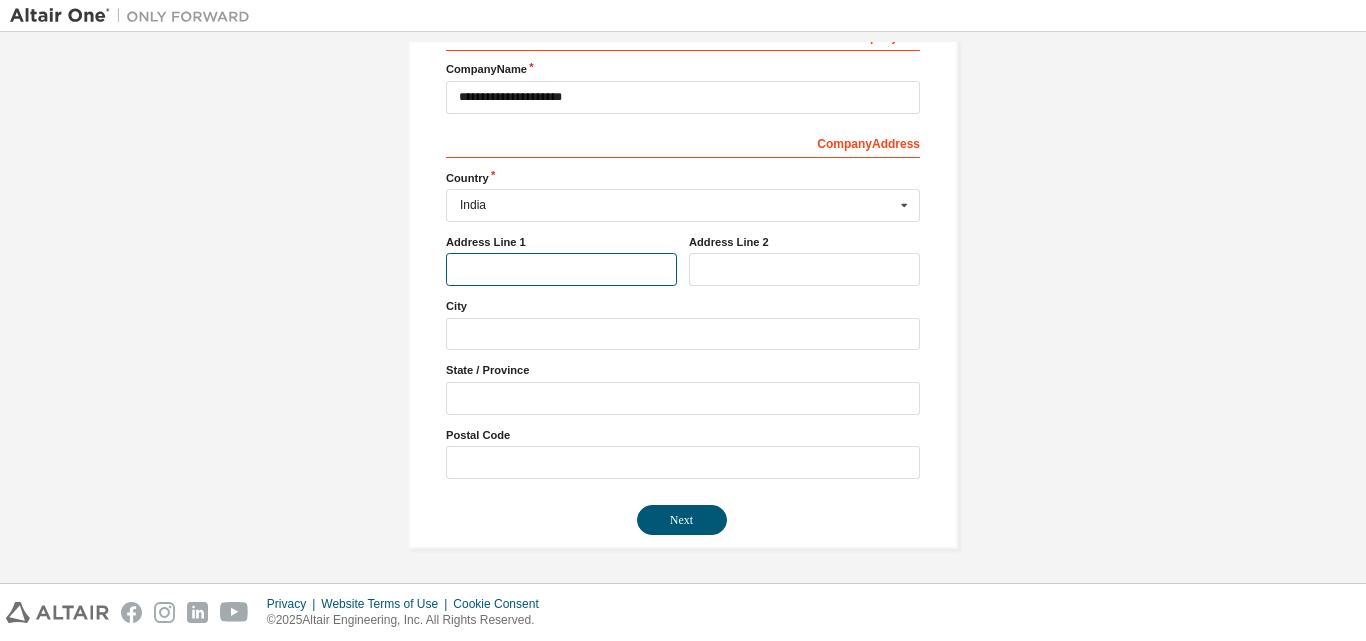click at bounding box center (561, 269) 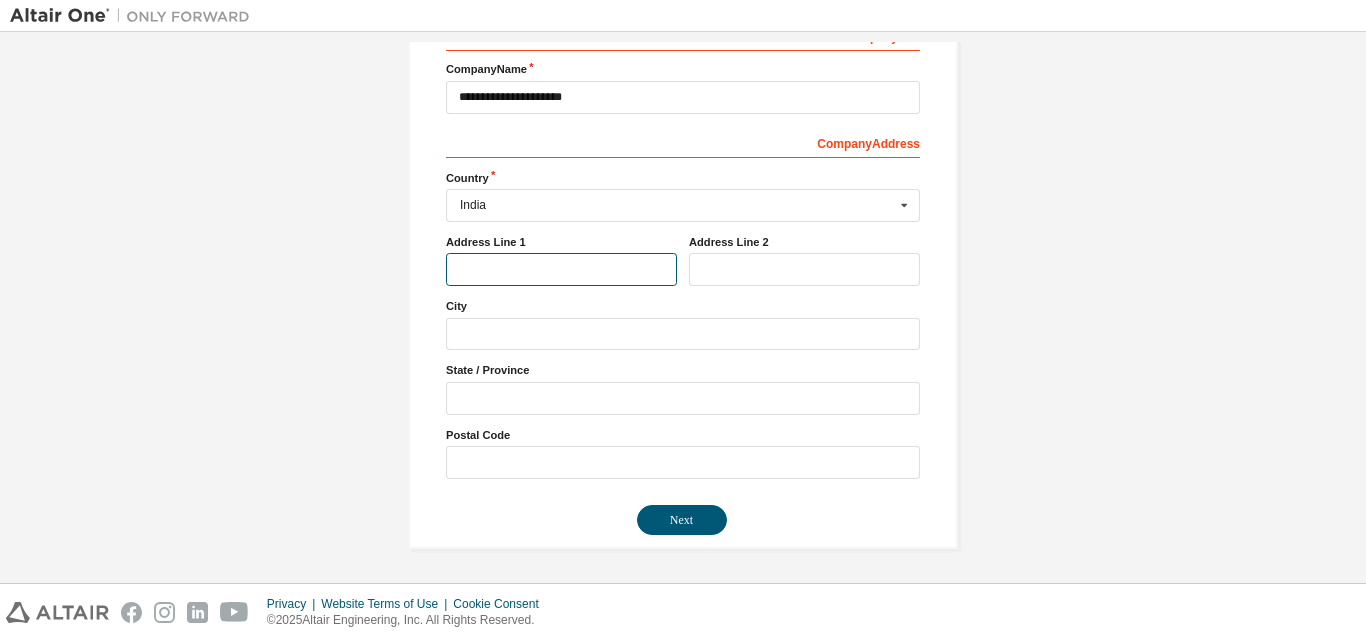 type on "**********" 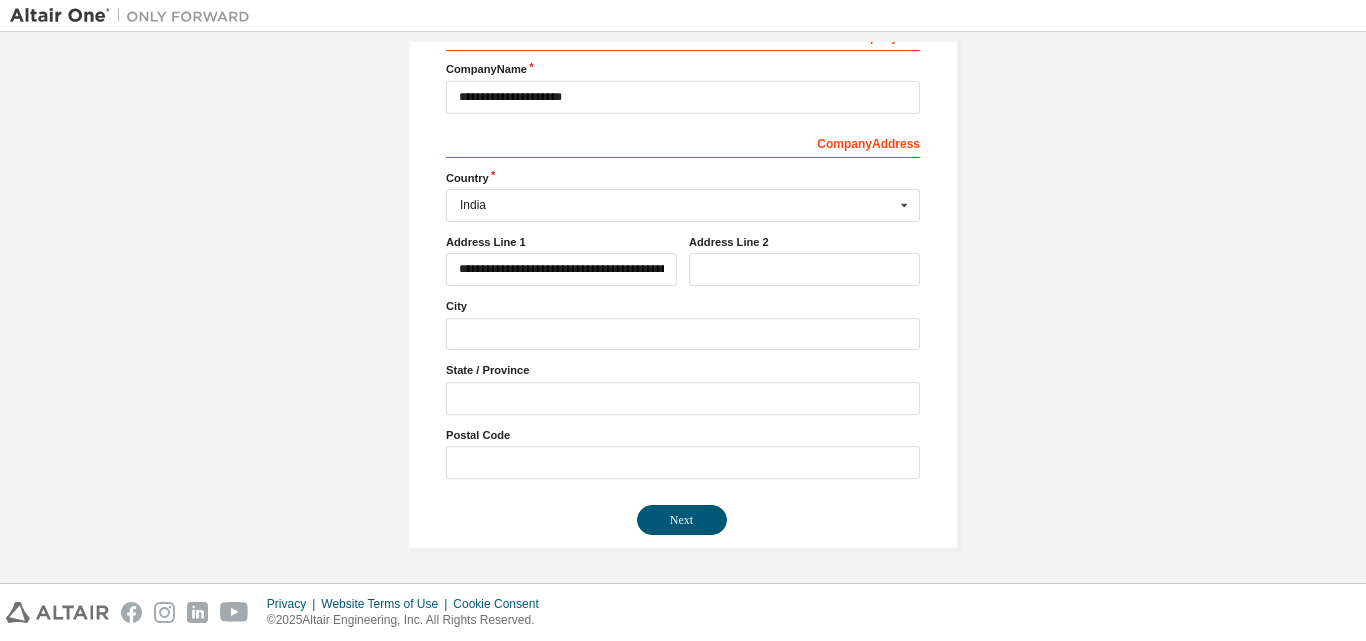 type on "***" 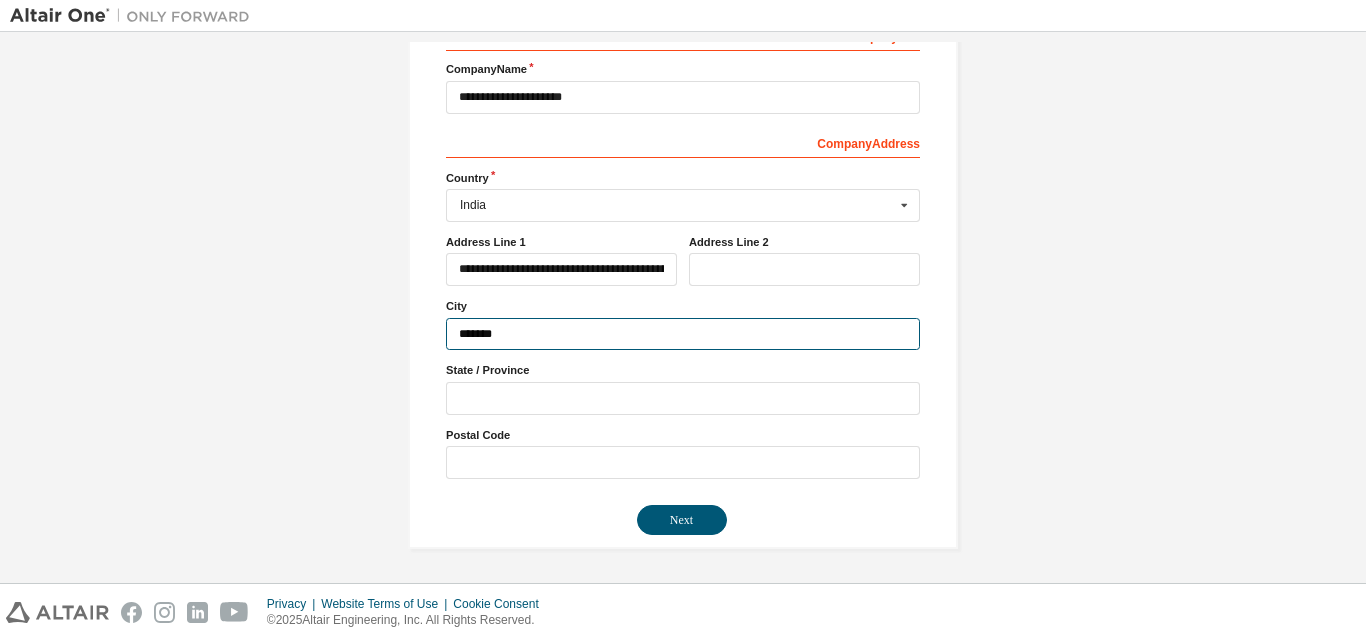 type on "**********" 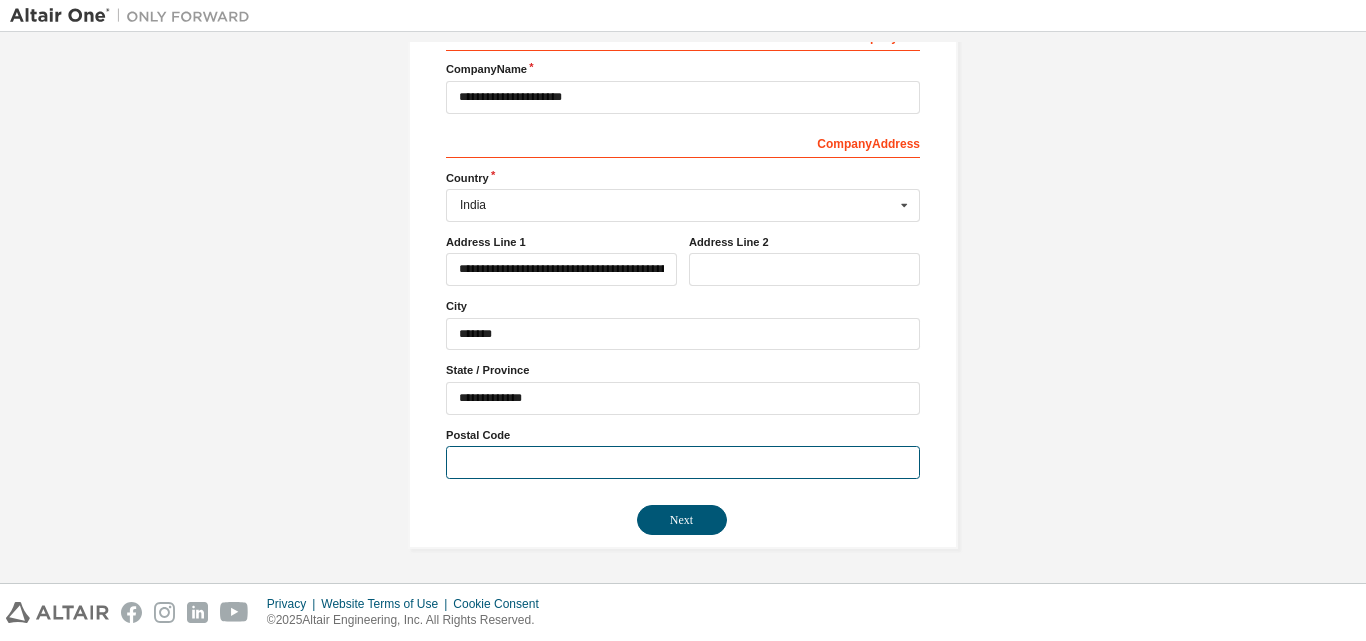 type on "******" 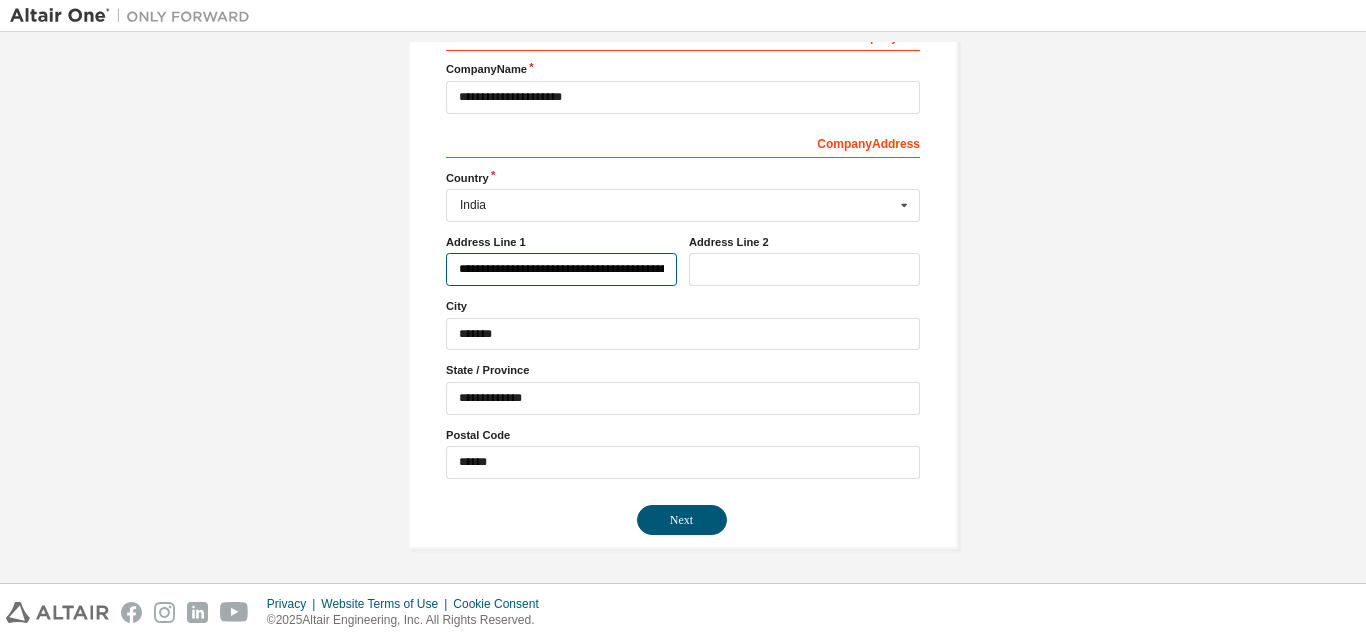 type on "***" 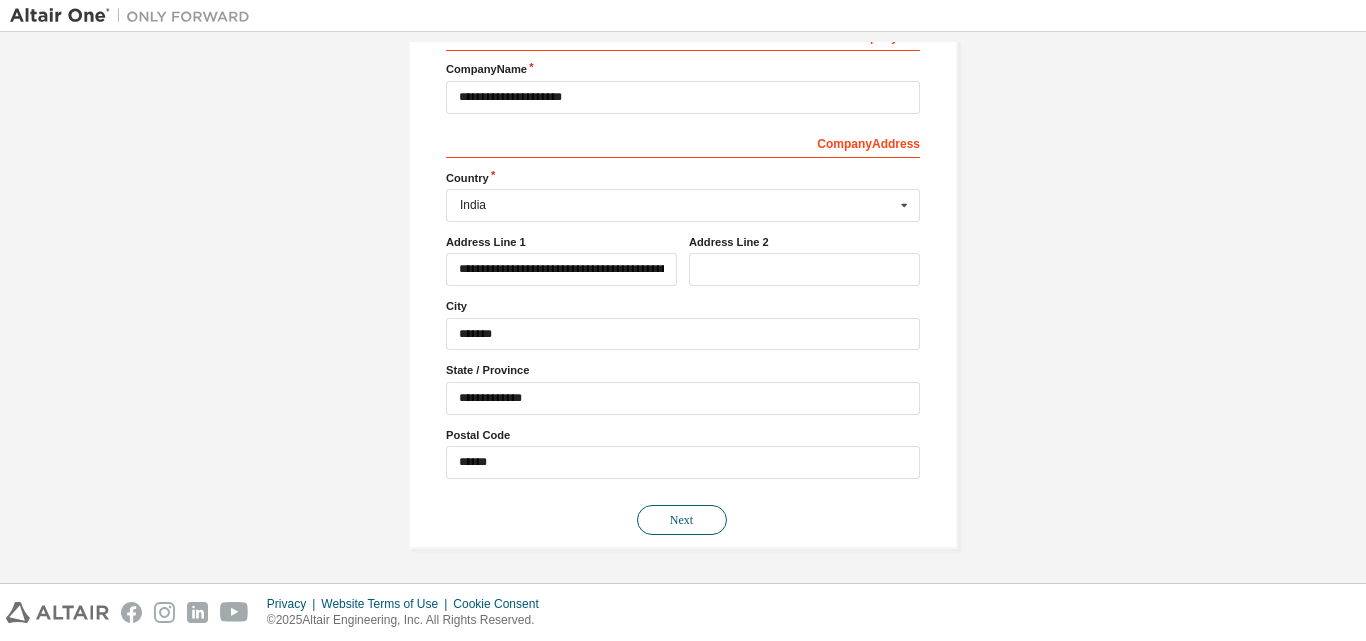 click on "Next" at bounding box center [682, 520] 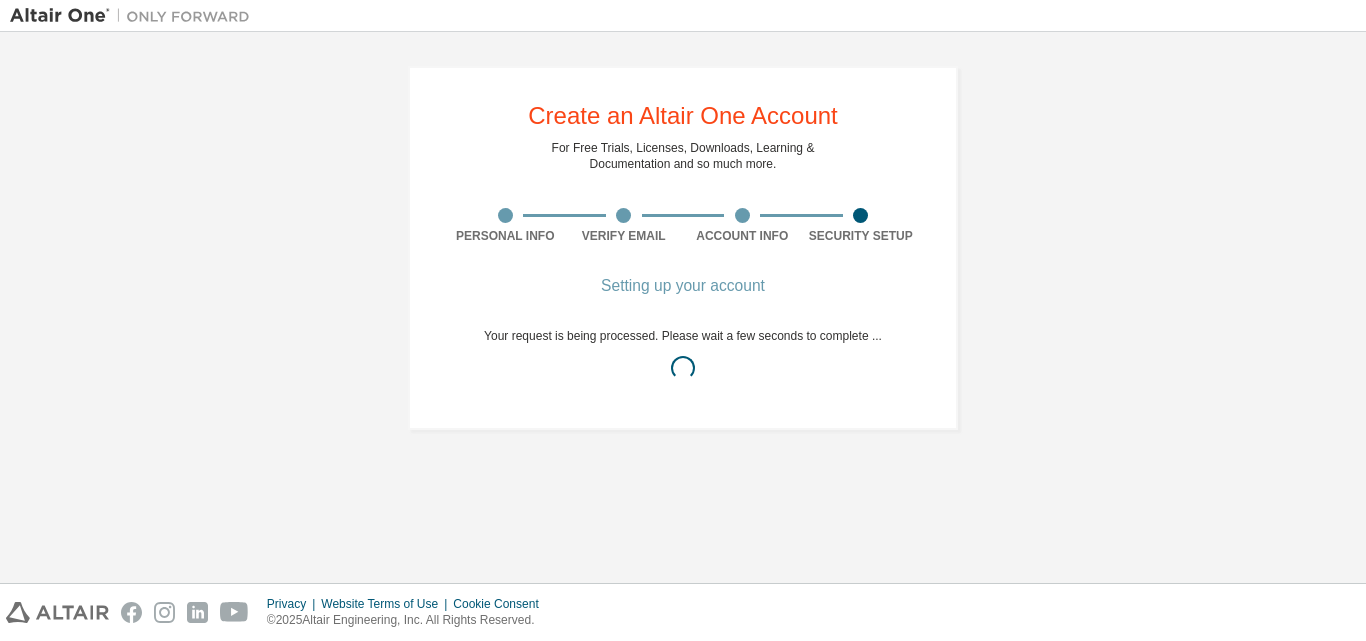 scroll, scrollTop: 0, scrollLeft: 0, axis: both 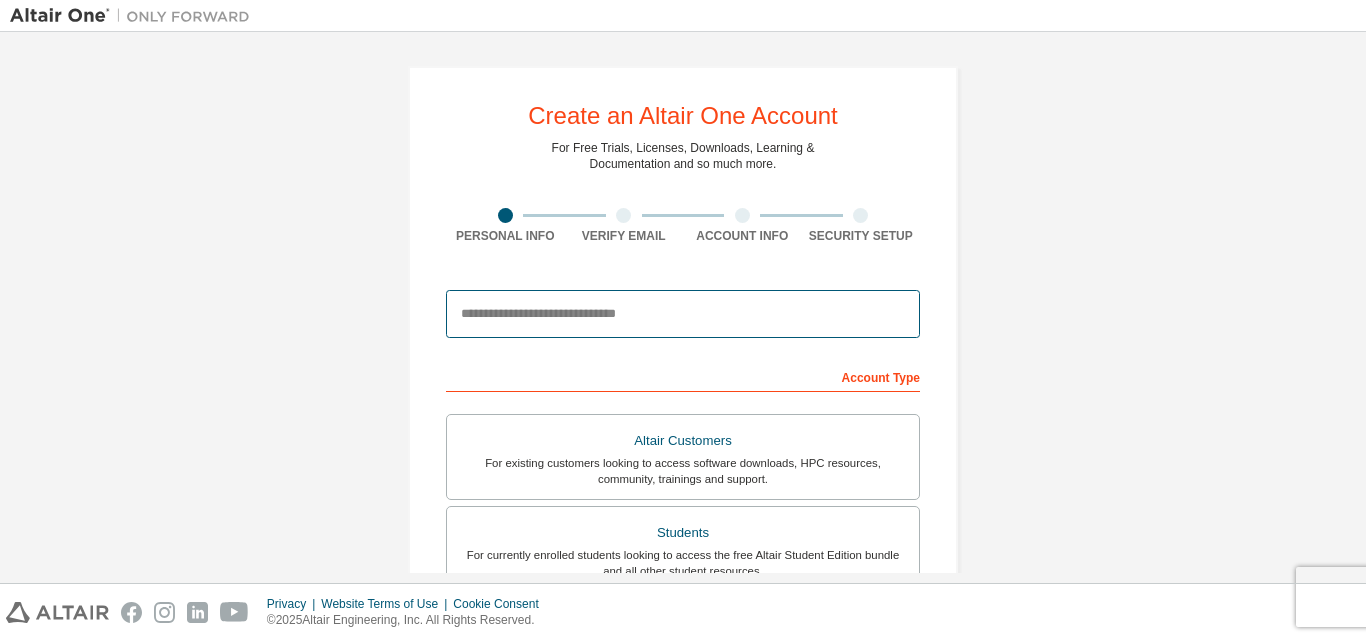 click at bounding box center [683, 314] 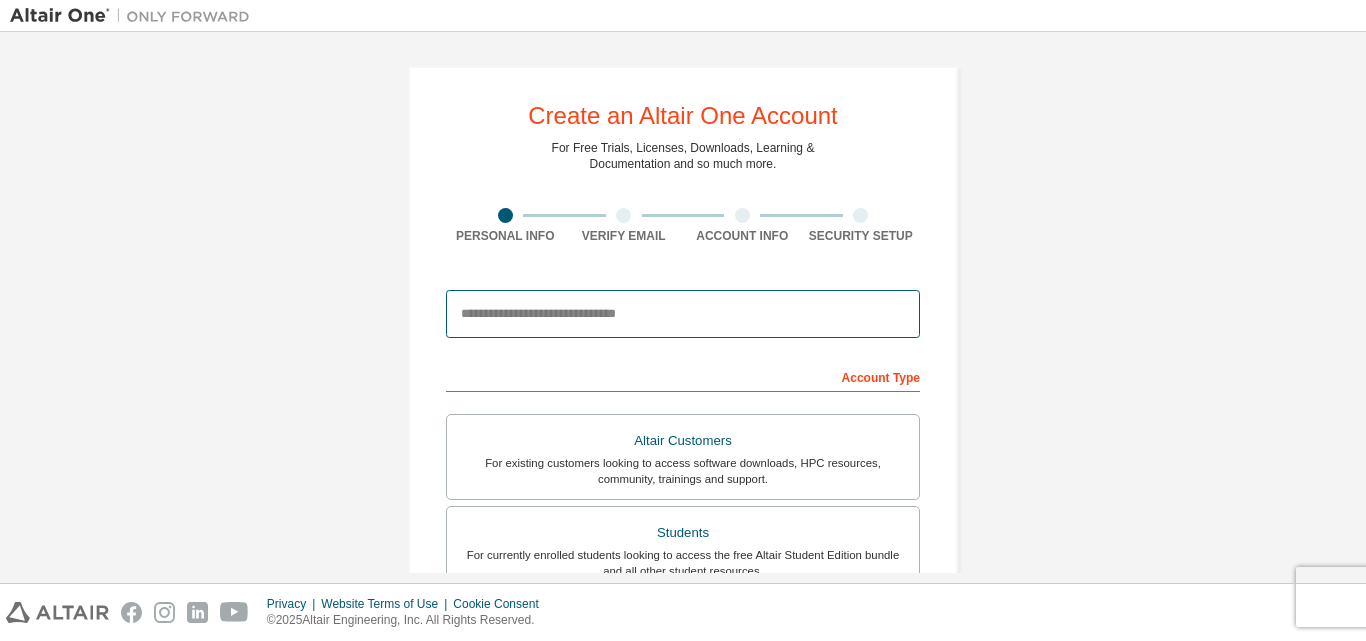 type on "**********" 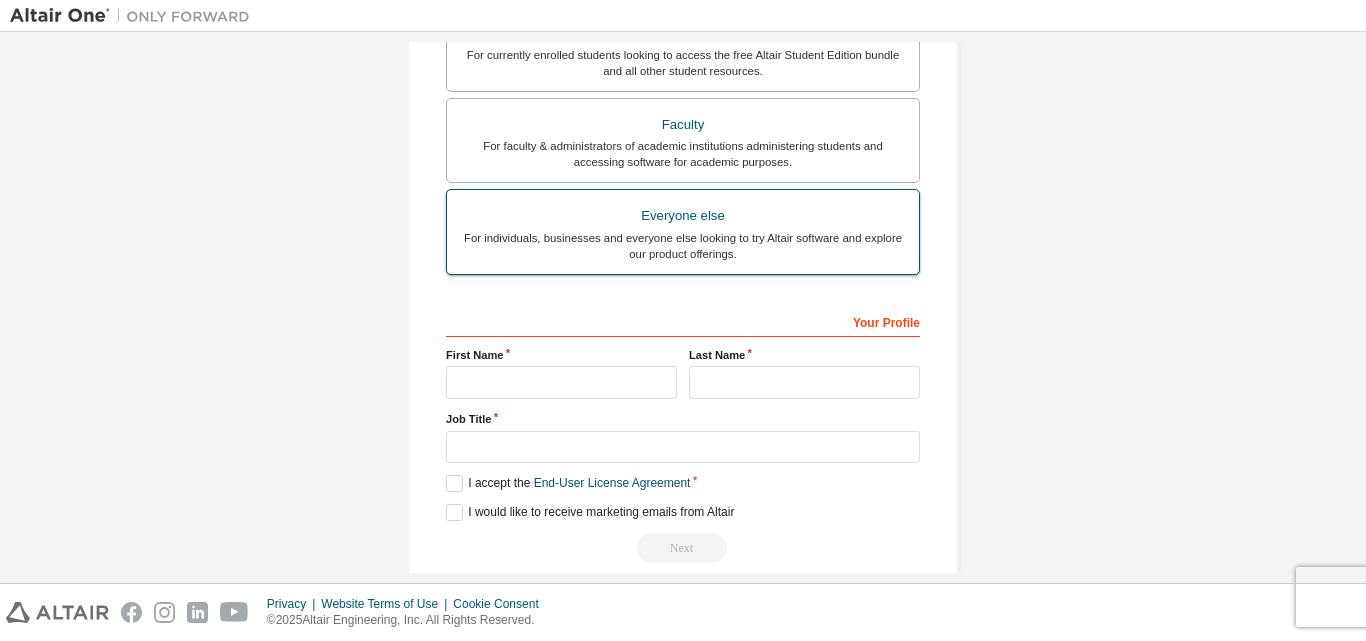 click on "For individuals, businesses and everyone else looking to try Altair software and explore our product offerings." at bounding box center (683, 246) 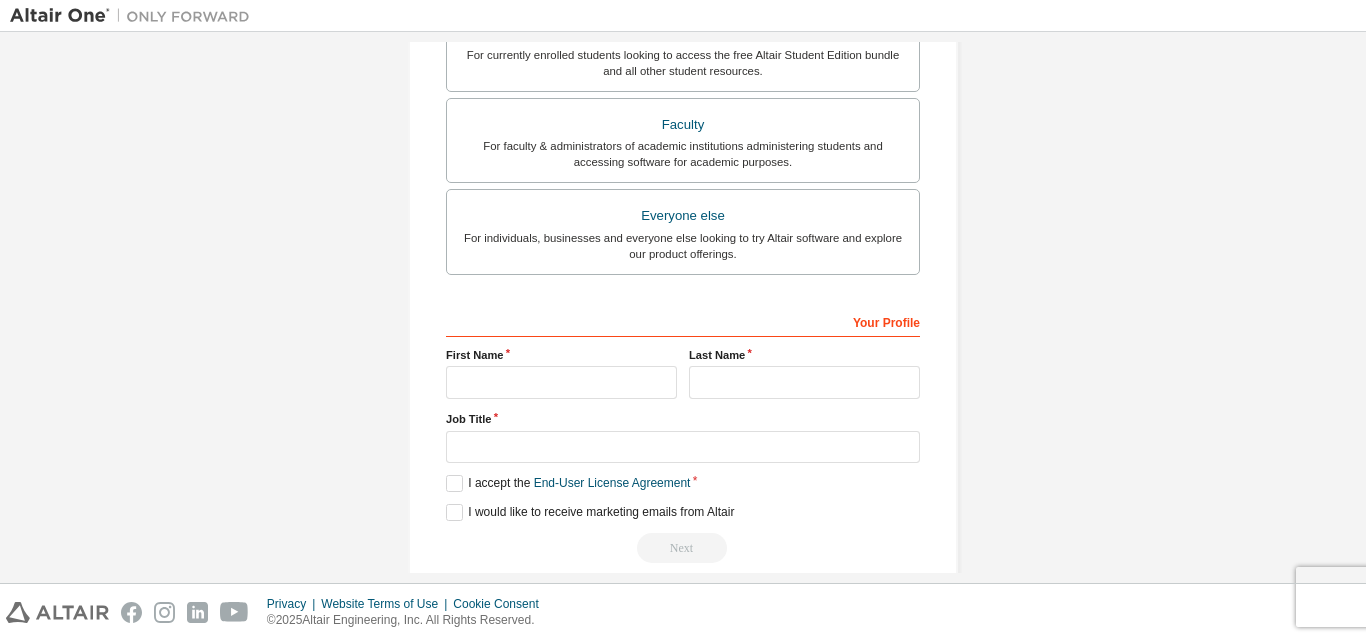 scroll, scrollTop: 563, scrollLeft: 0, axis: vertical 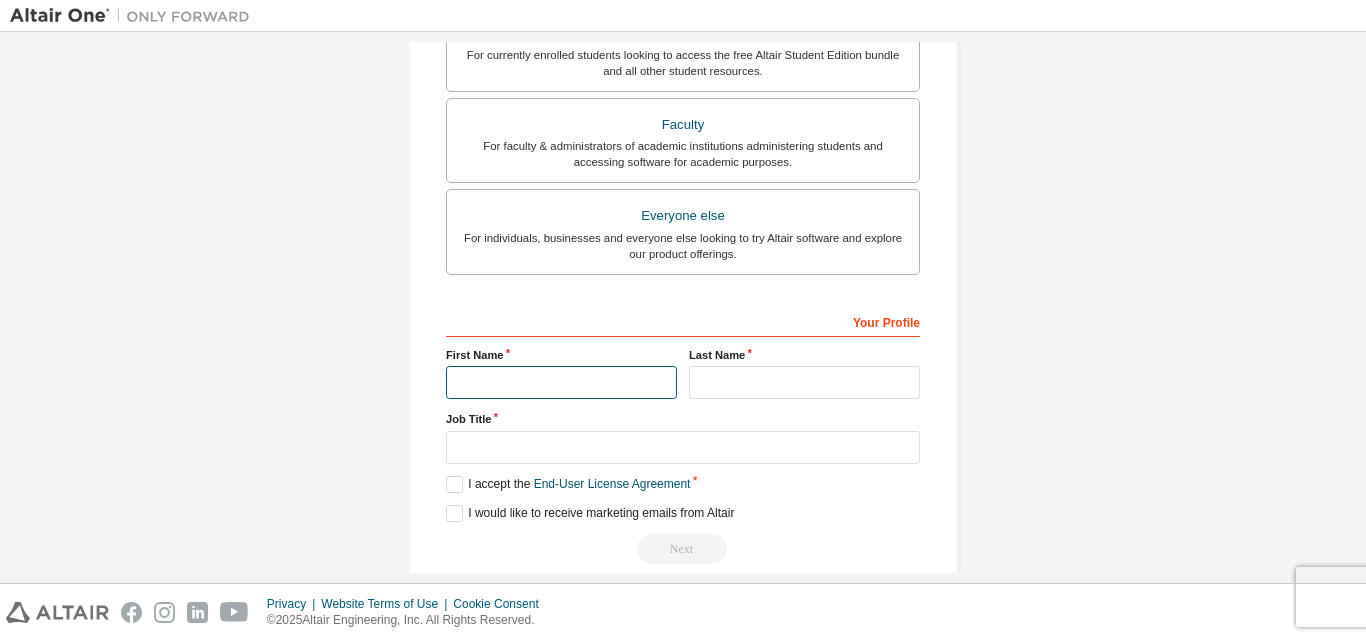click at bounding box center [561, 382] 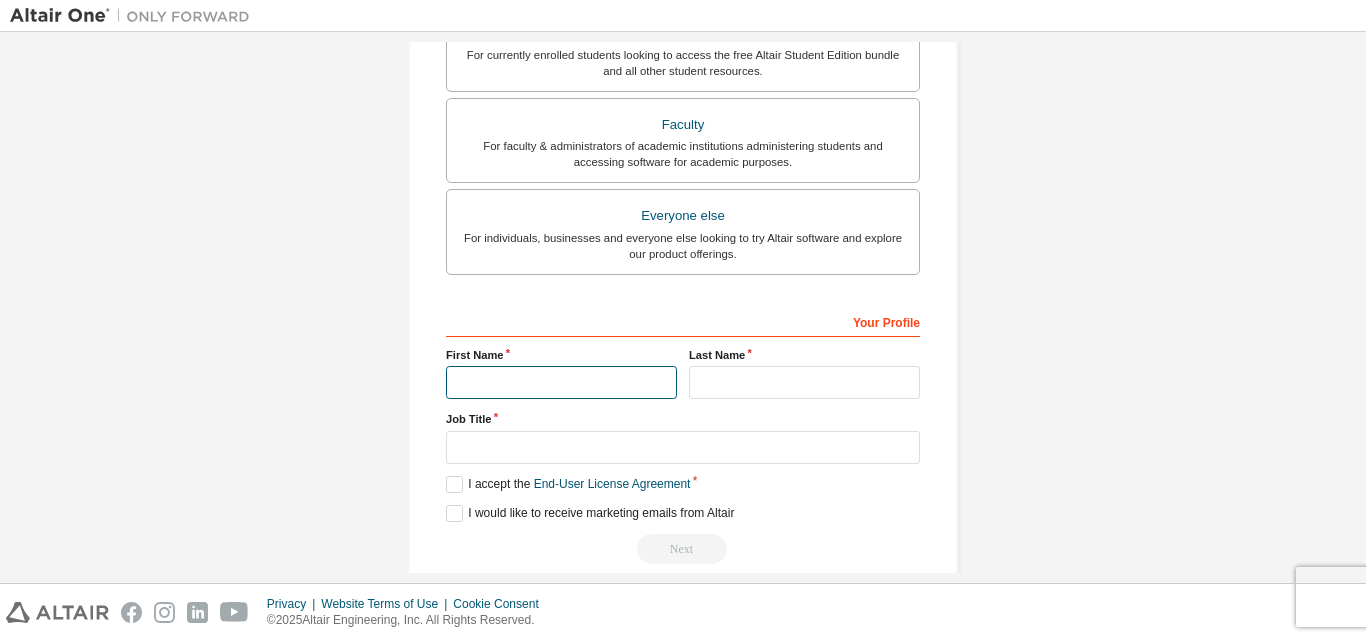 type on "****" 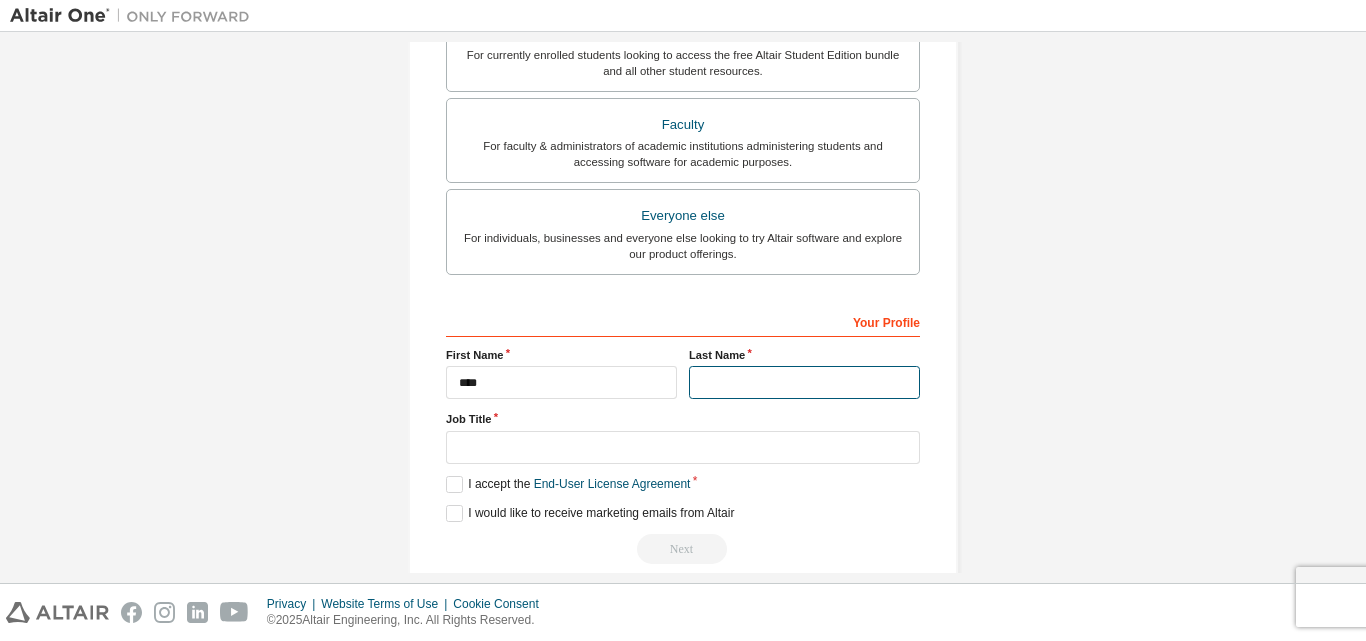type on "*******" 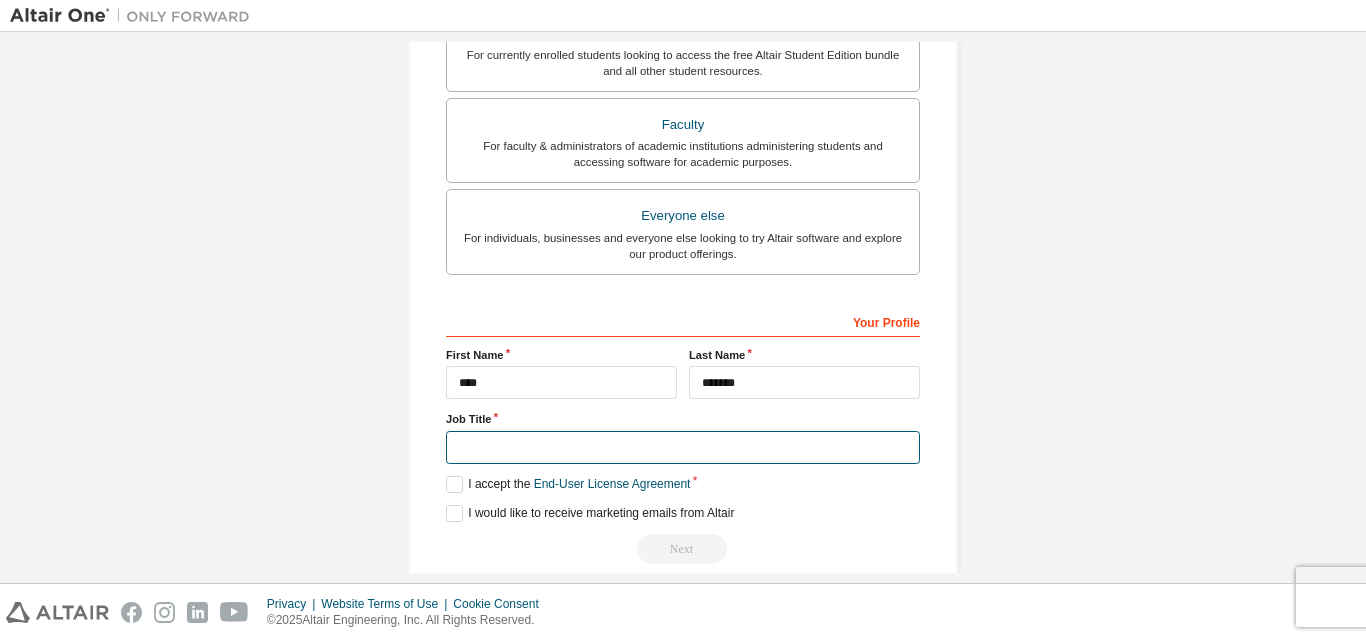 click at bounding box center [683, 447] 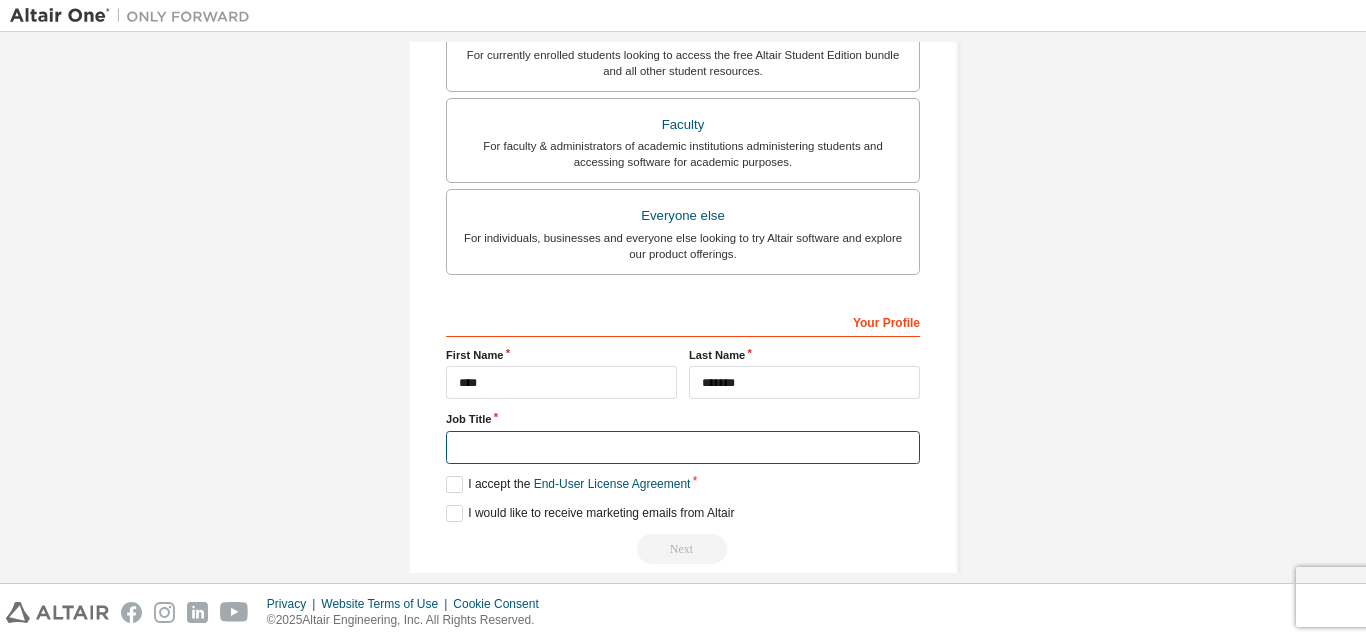 type on "*******" 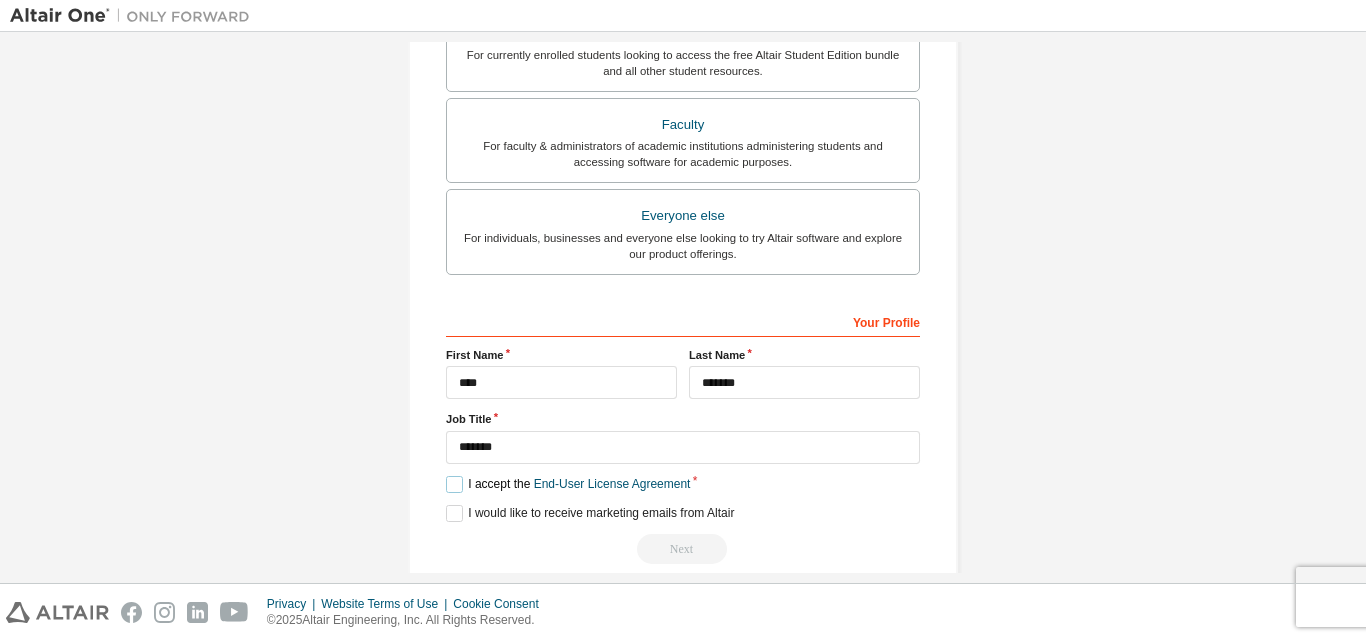 click on "I accept the    End-User License Agreement" at bounding box center [568, 484] 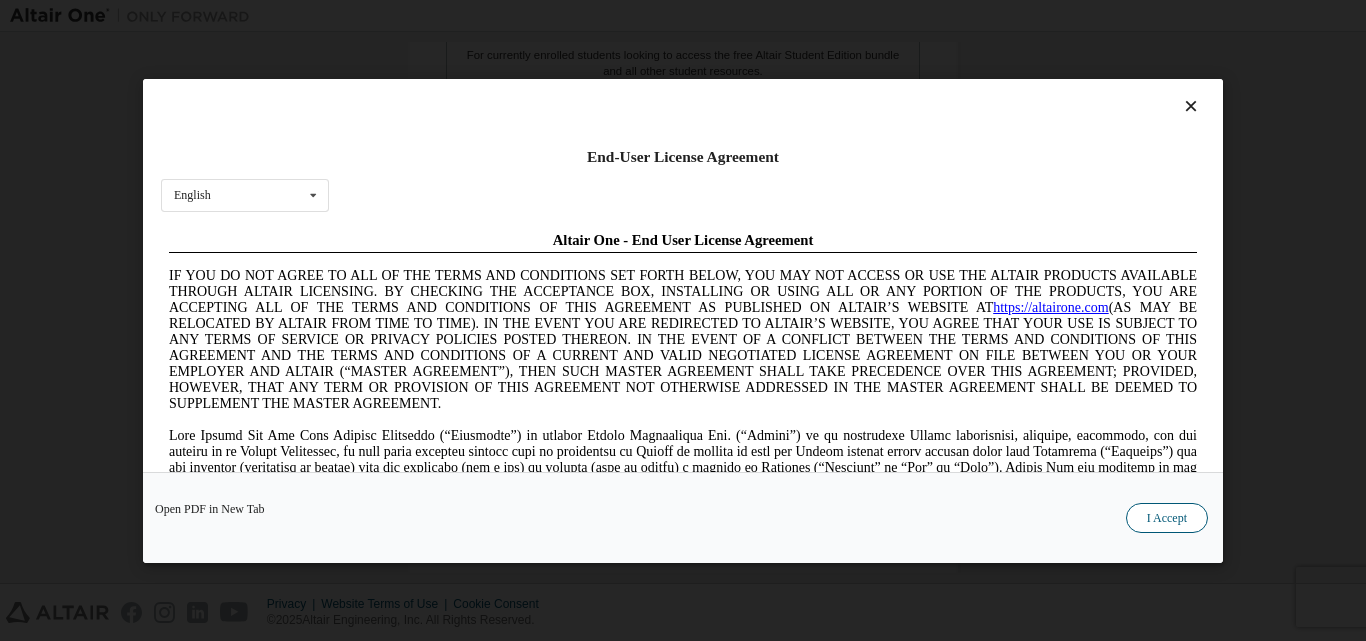 scroll, scrollTop: 0, scrollLeft: 0, axis: both 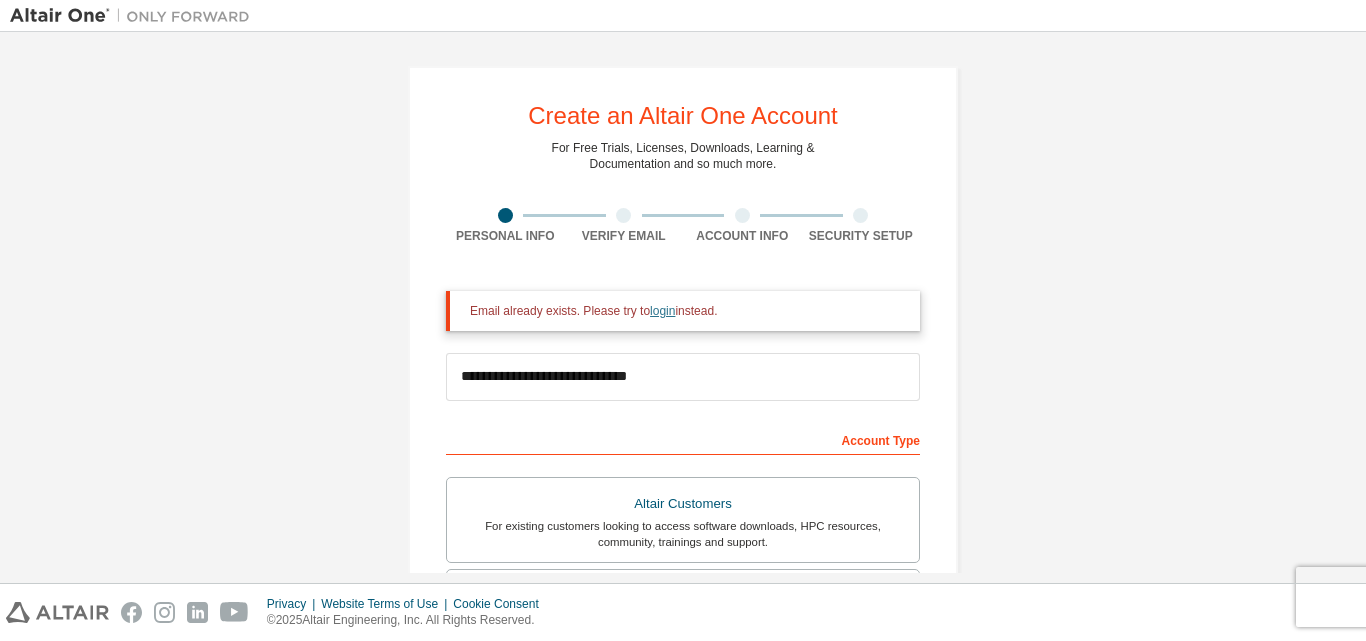 click on "login" at bounding box center [662, 311] 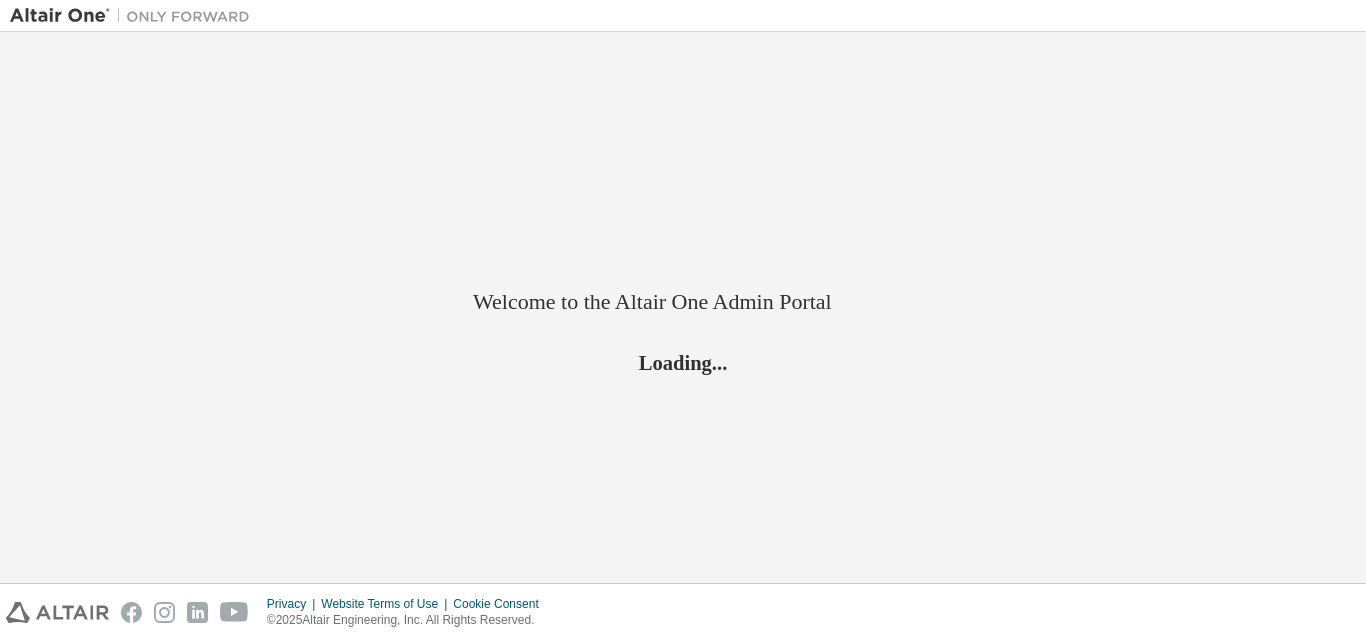 scroll, scrollTop: 0, scrollLeft: 0, axis: both 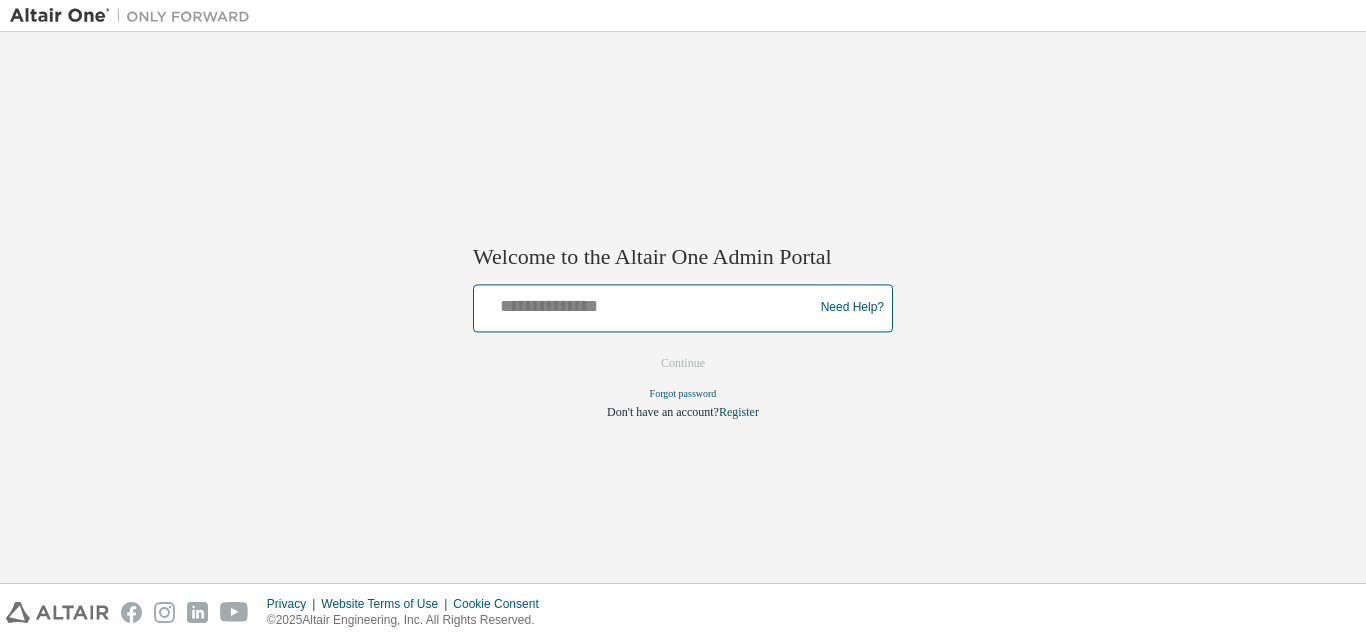 drag, startPoint x: 0, startPoint y: 0, endPoint x: 656, endPoint y: 306, distance: 723.85913 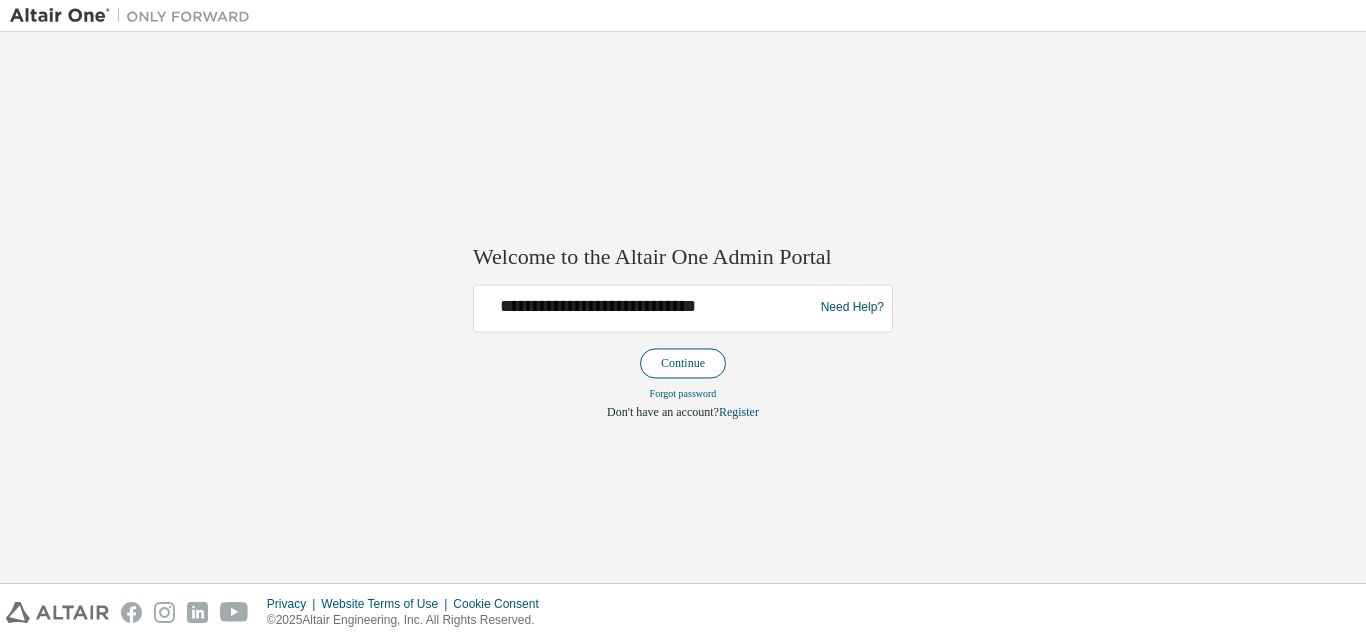 click on "Continue" at bounding box center [683, 363] 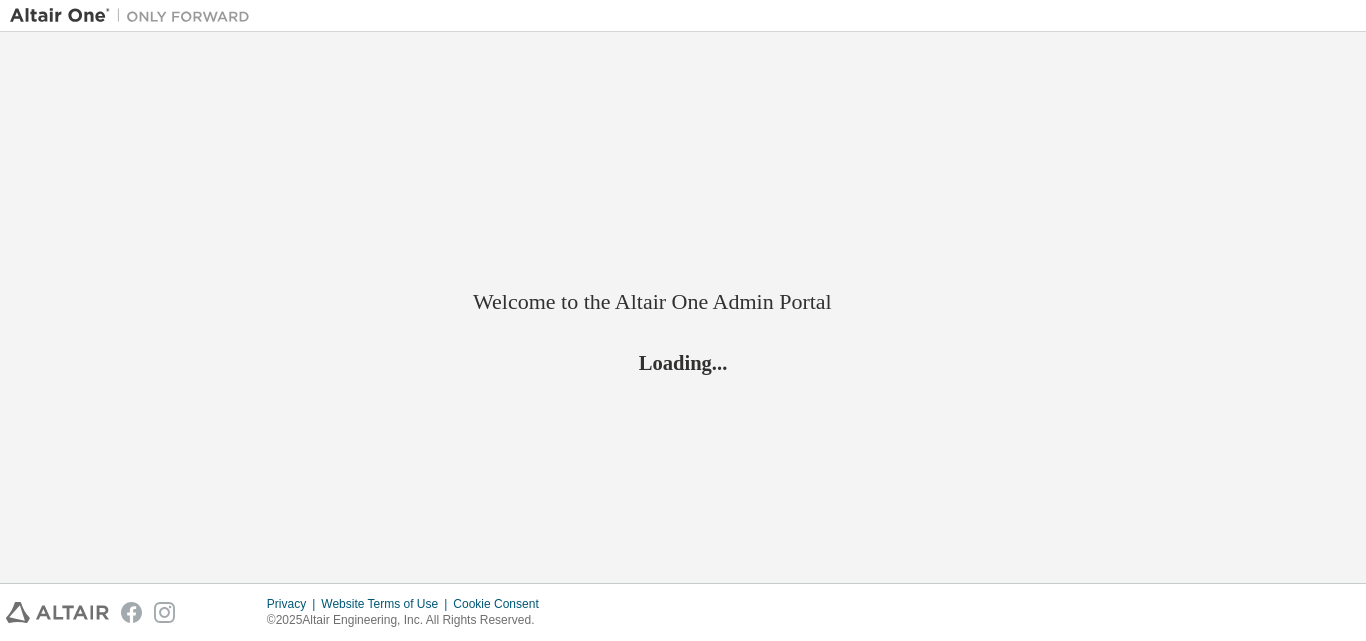 scroll, scrollTop: 0, scrollLeft: 0, axis: both 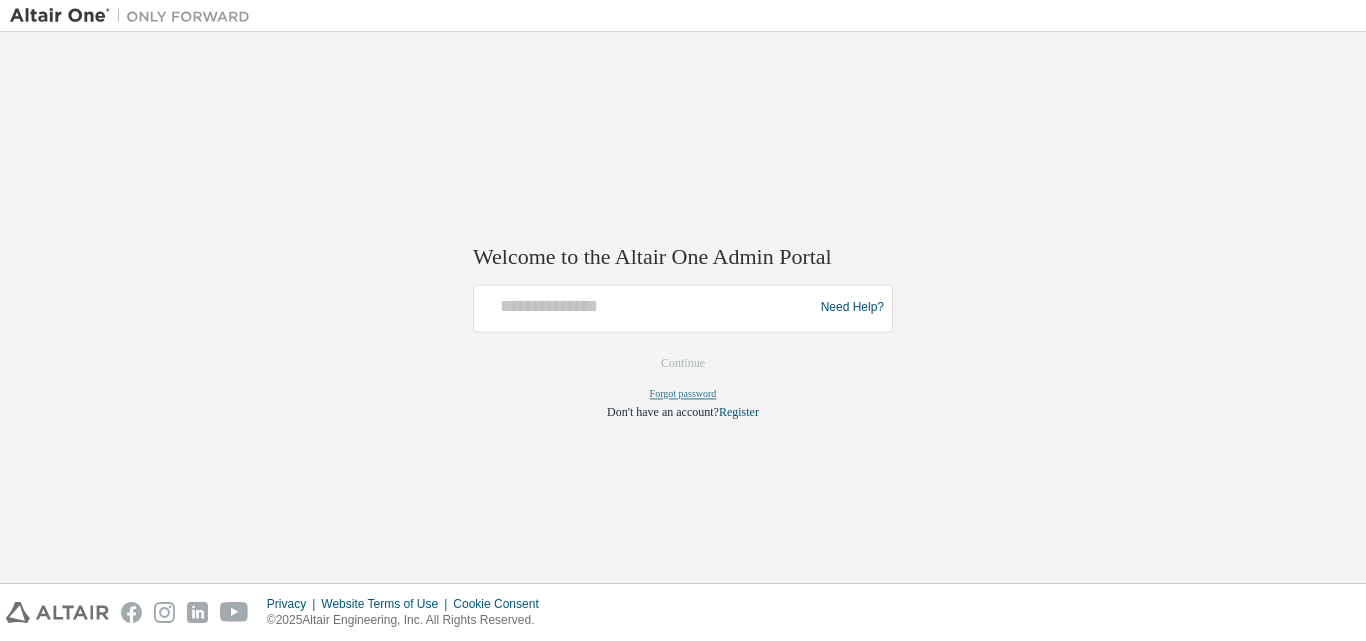 click on "Forgot password" at bounding box center [683, 393] 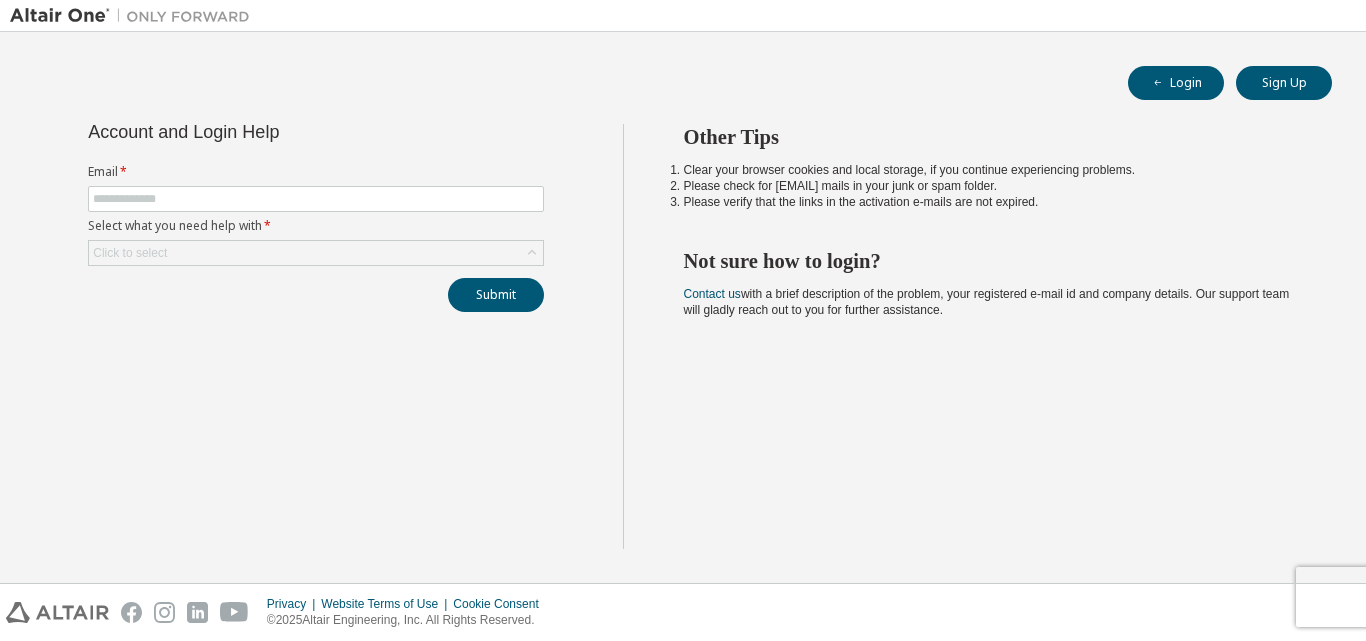 scroll, scrollTop: 0, scrollLeft: 0, axis: both 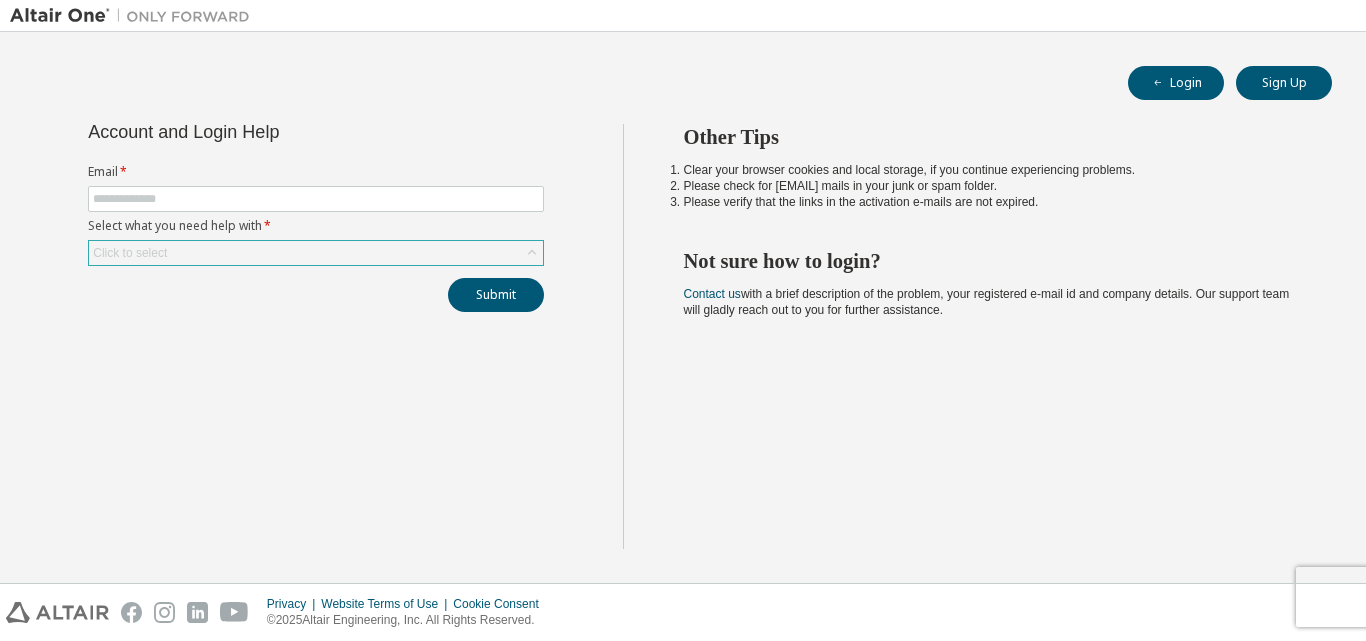 click on "Click to select" at bounding box center [316, 253] 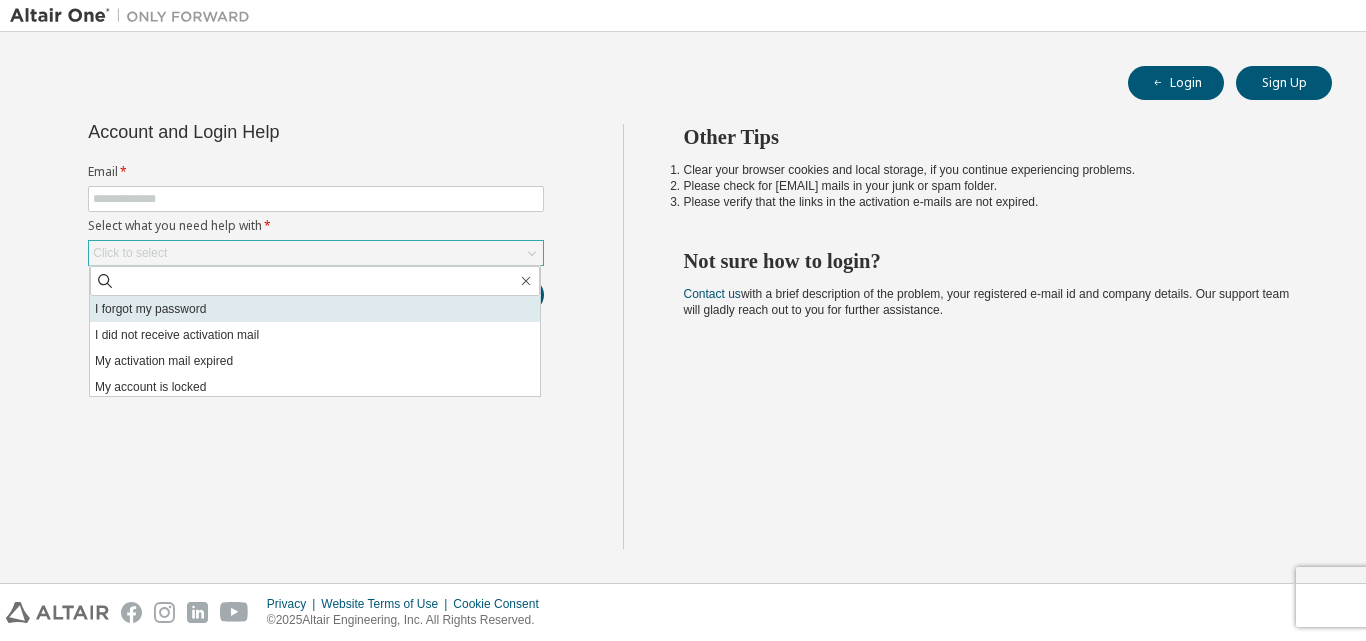 click on "I forgot my password" at bounding box center (315, 309) 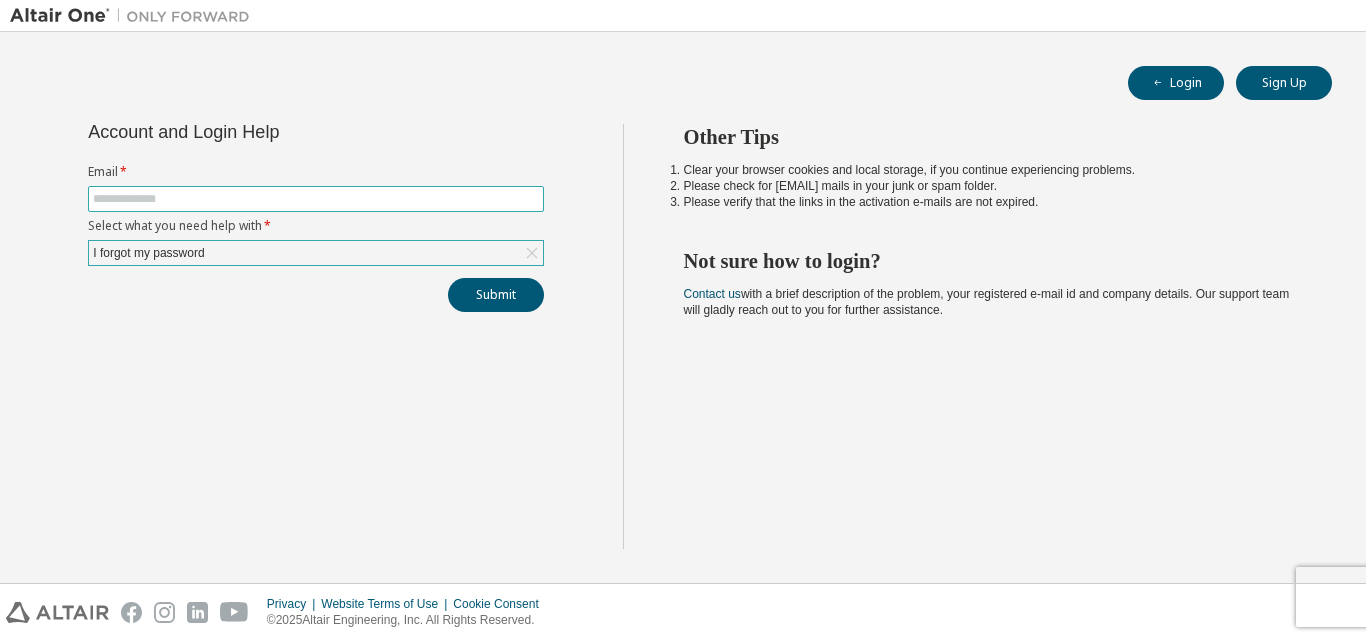 click at bounding box center (316, 199) 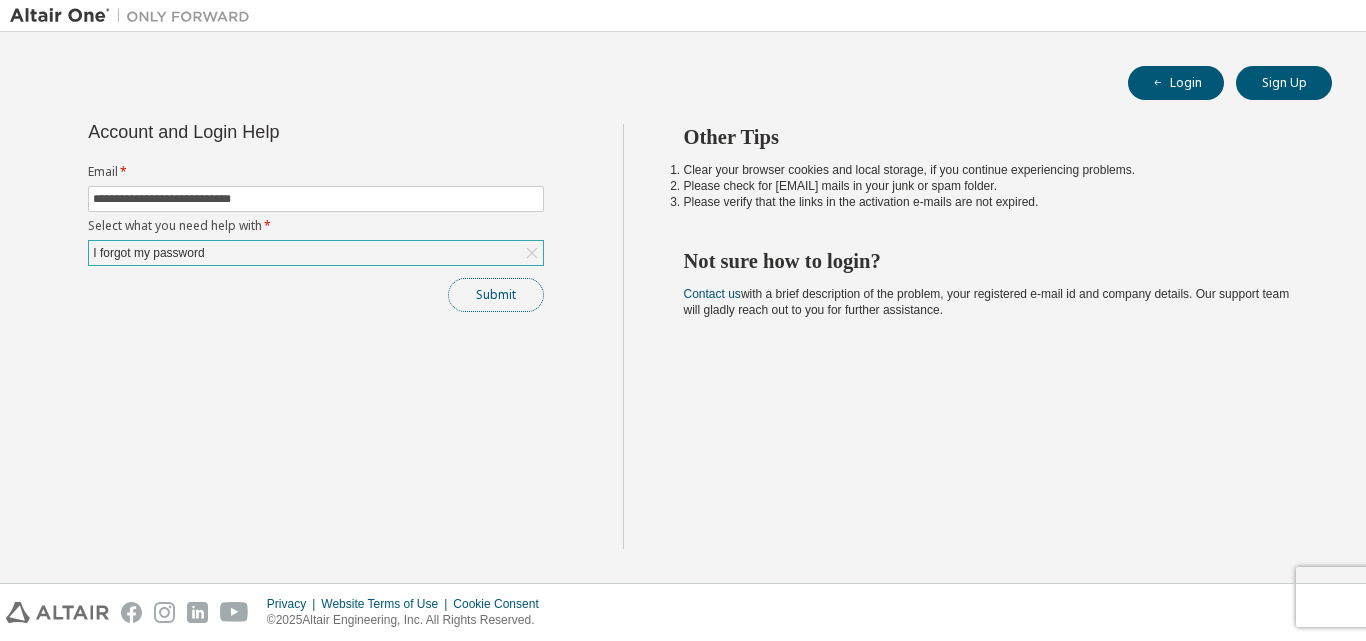 click on "Submit" at bounding box center [496, 295] 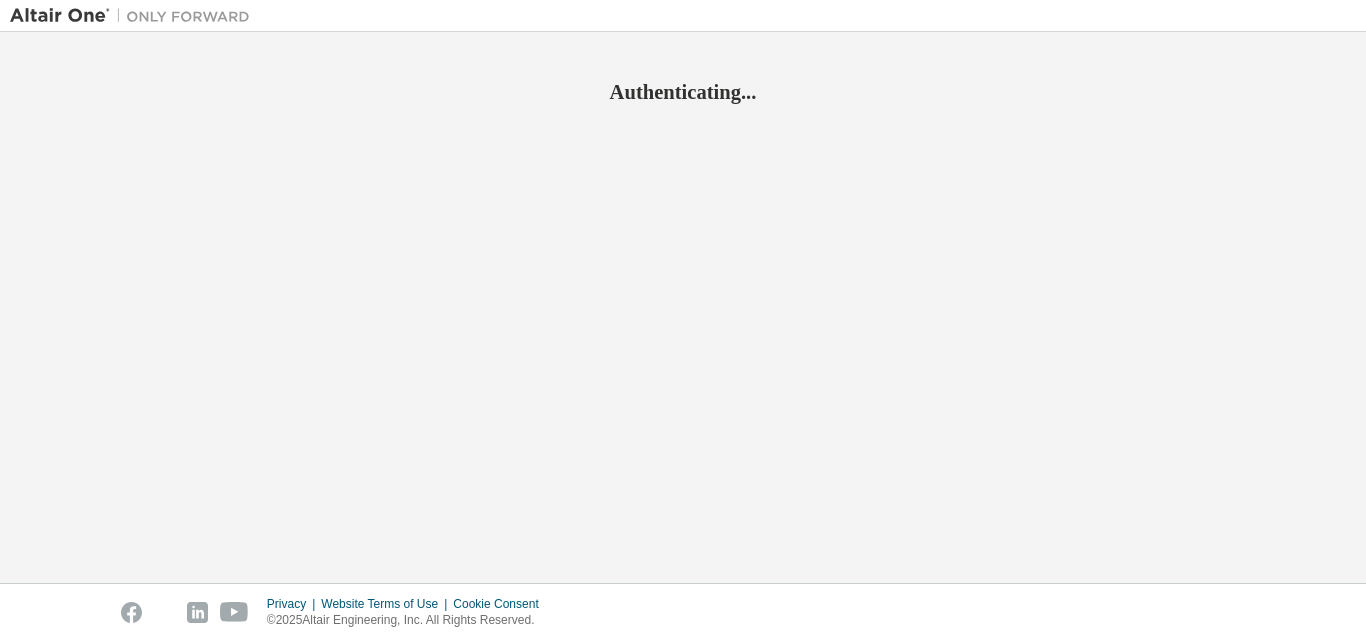 scroll, scrollTop: 0, scrollLeft: 0, axis: both 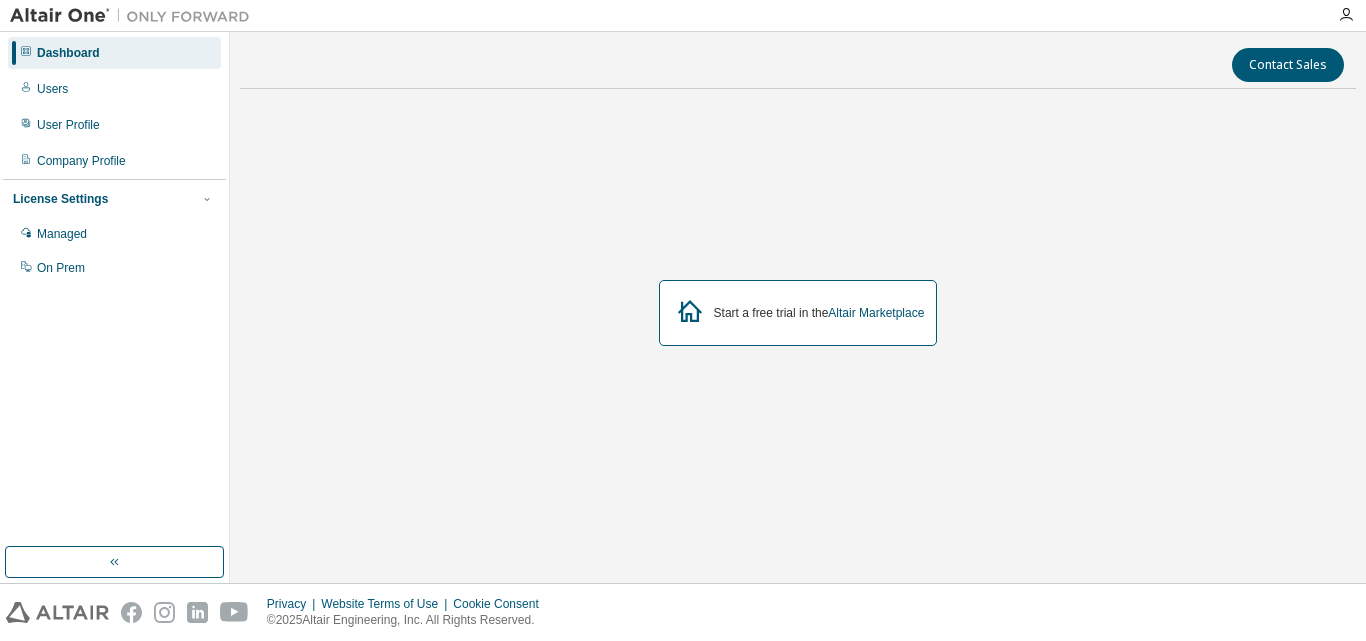 click 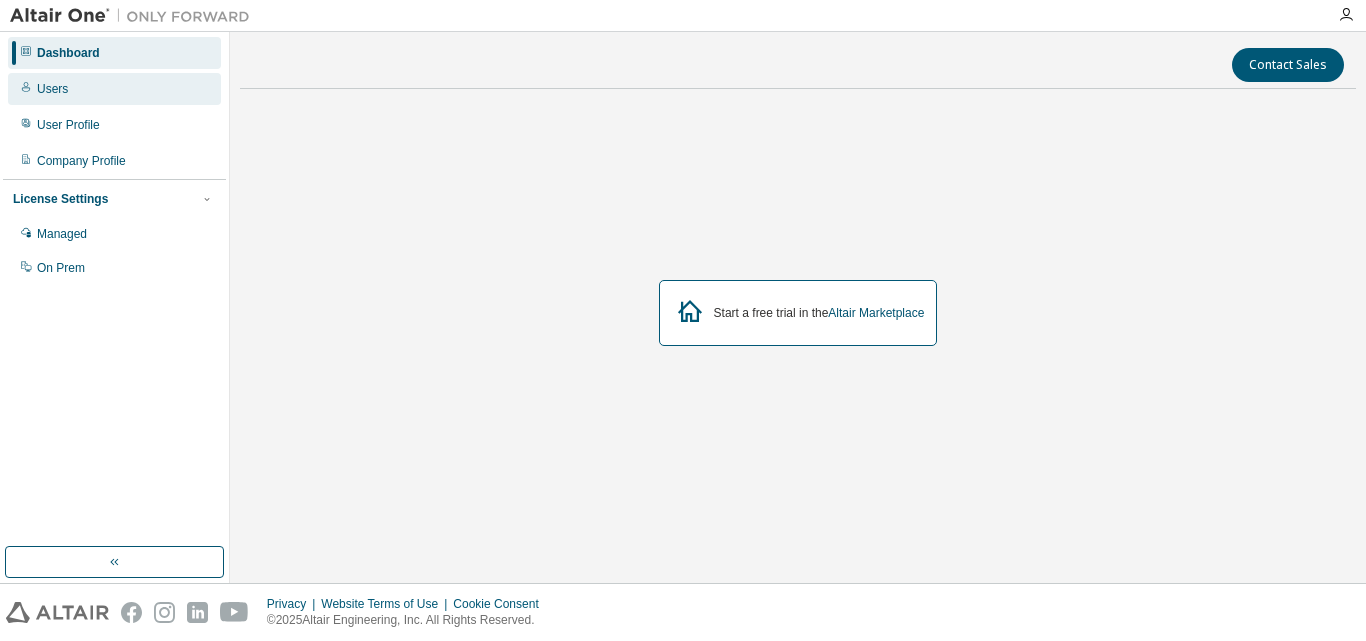 click on "Users" at bounding box center [114, 89] 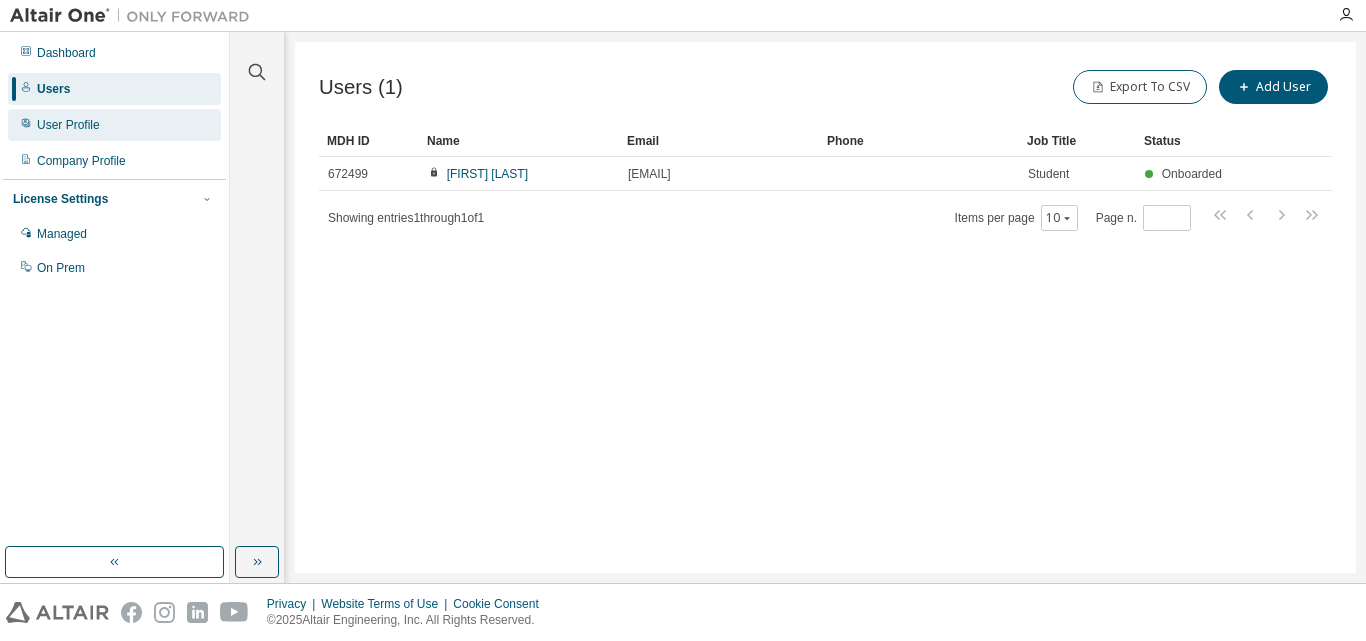 click on "User Profile" at bounding box center (114, 125) 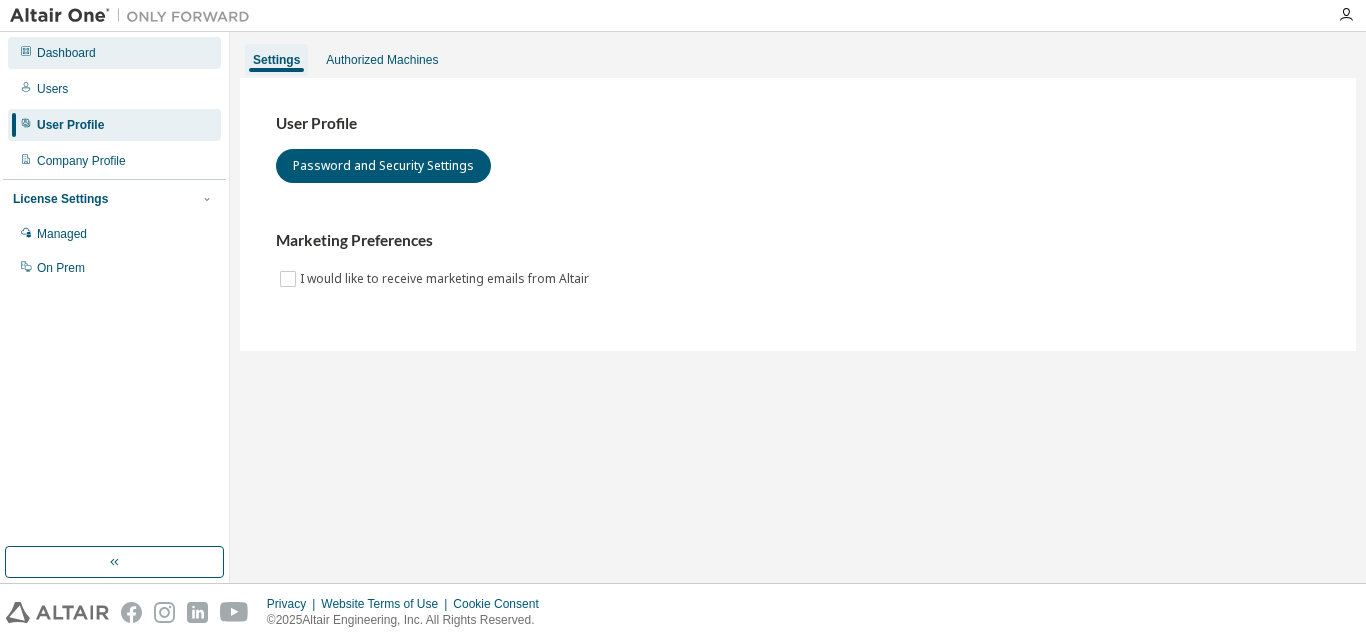 click on "Dashboard" at bounding box center (114, 53) 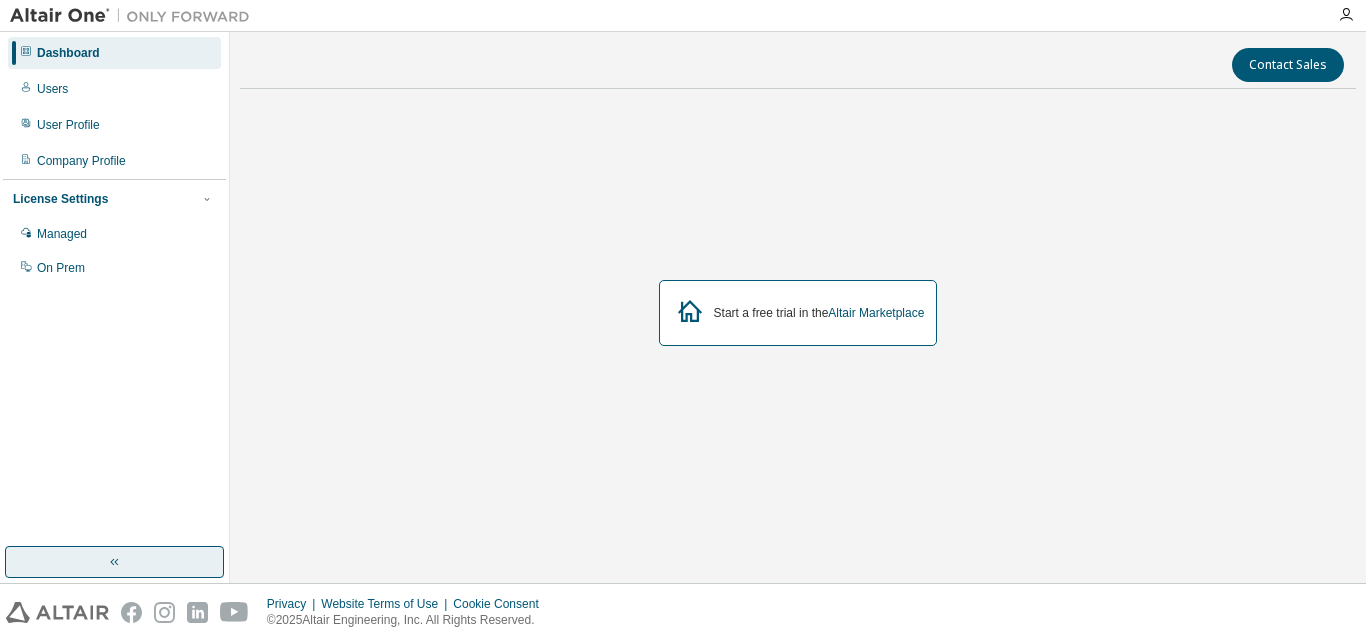 click at bounding box center [114, 562] 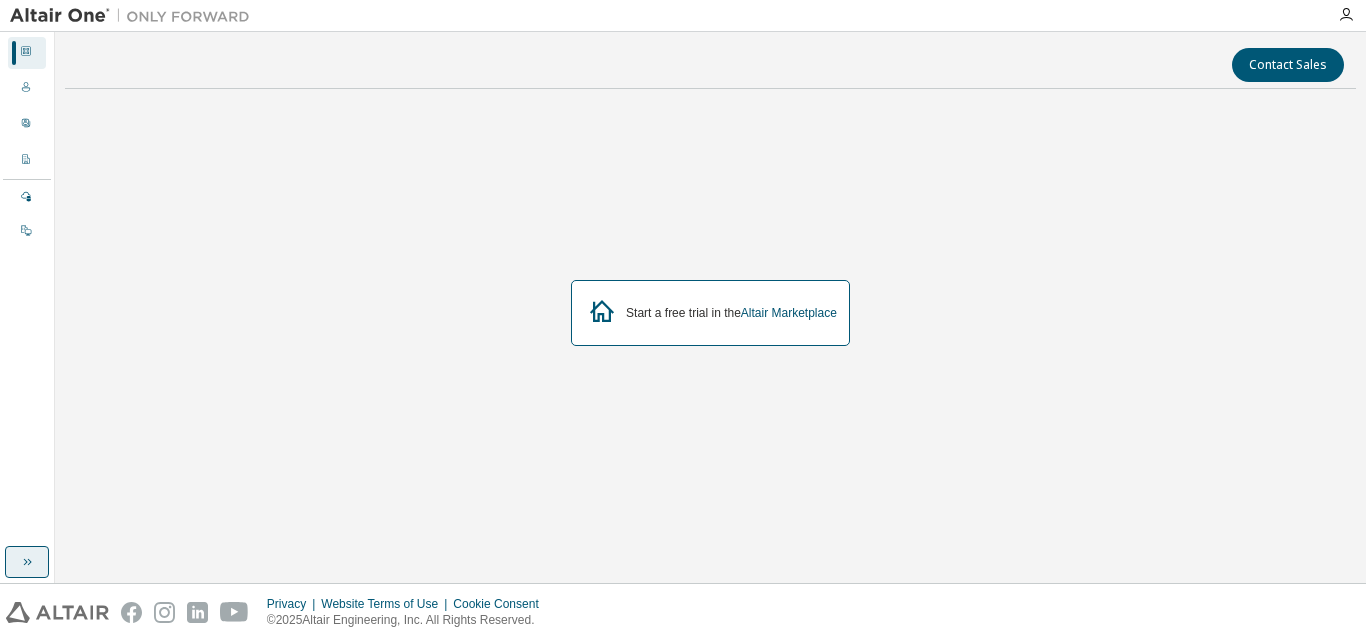 click at bounding box center [27, 562] 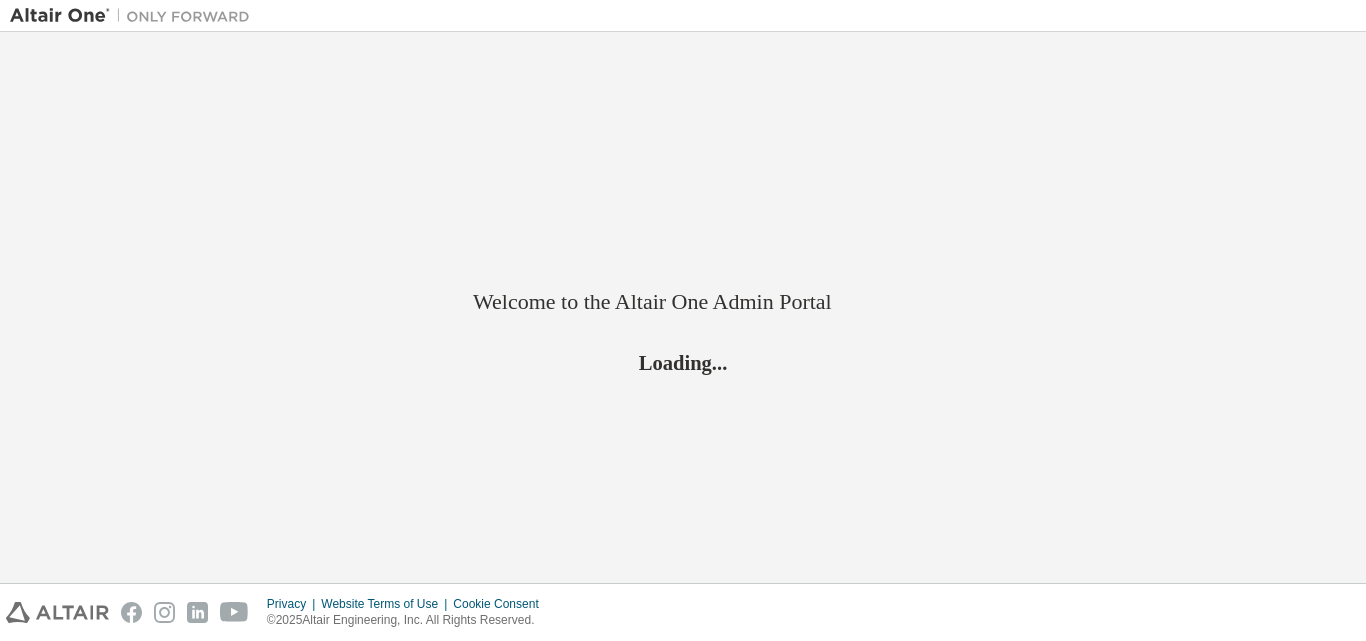 scroll, scrollTop: 0, scrollLeft: 0, axis: both 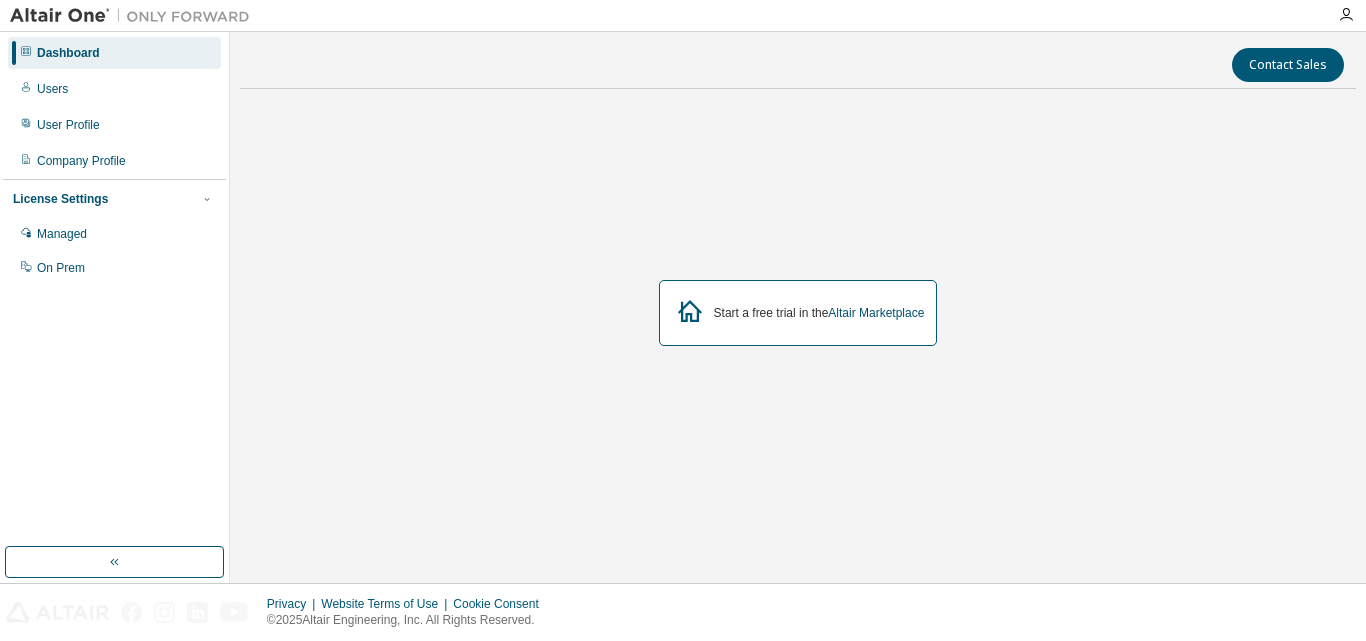 click on "Start a free trial in the  Altair Marketplace" at bounding box center (798, 313) 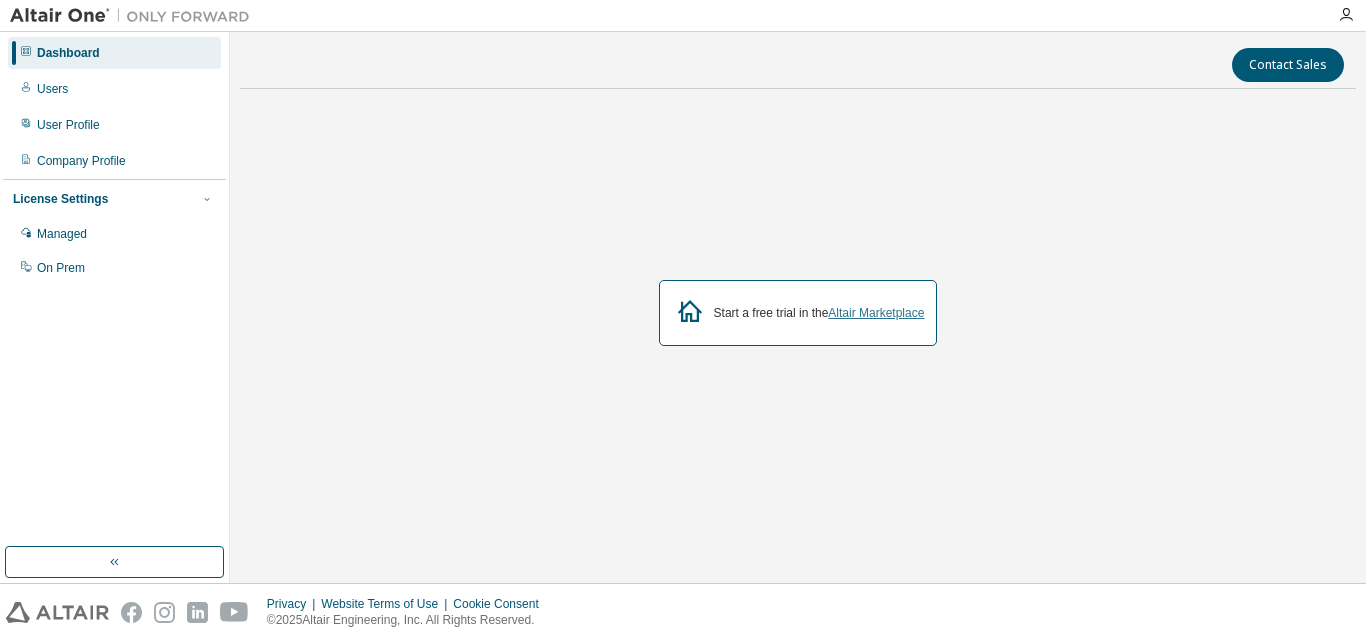 click on "Altair Marketplace" at bounding box center (876, 313) 